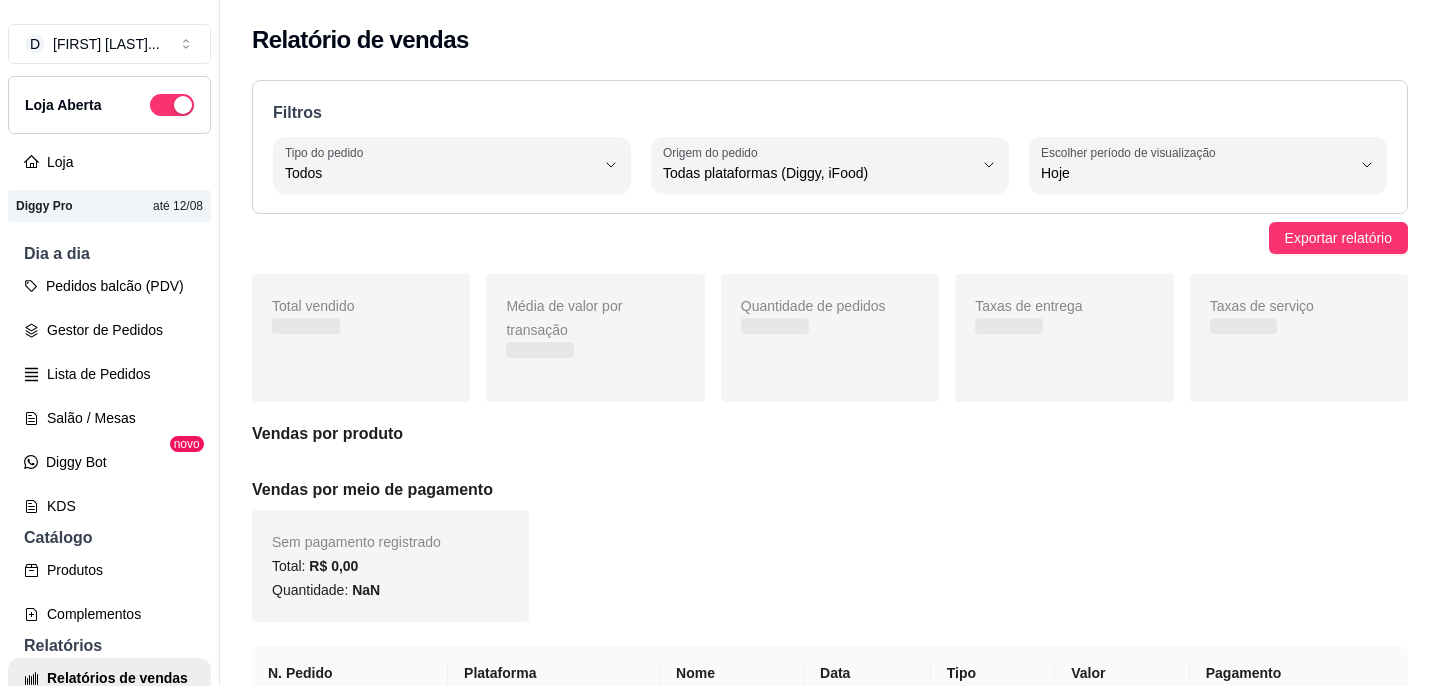select on "ALL" 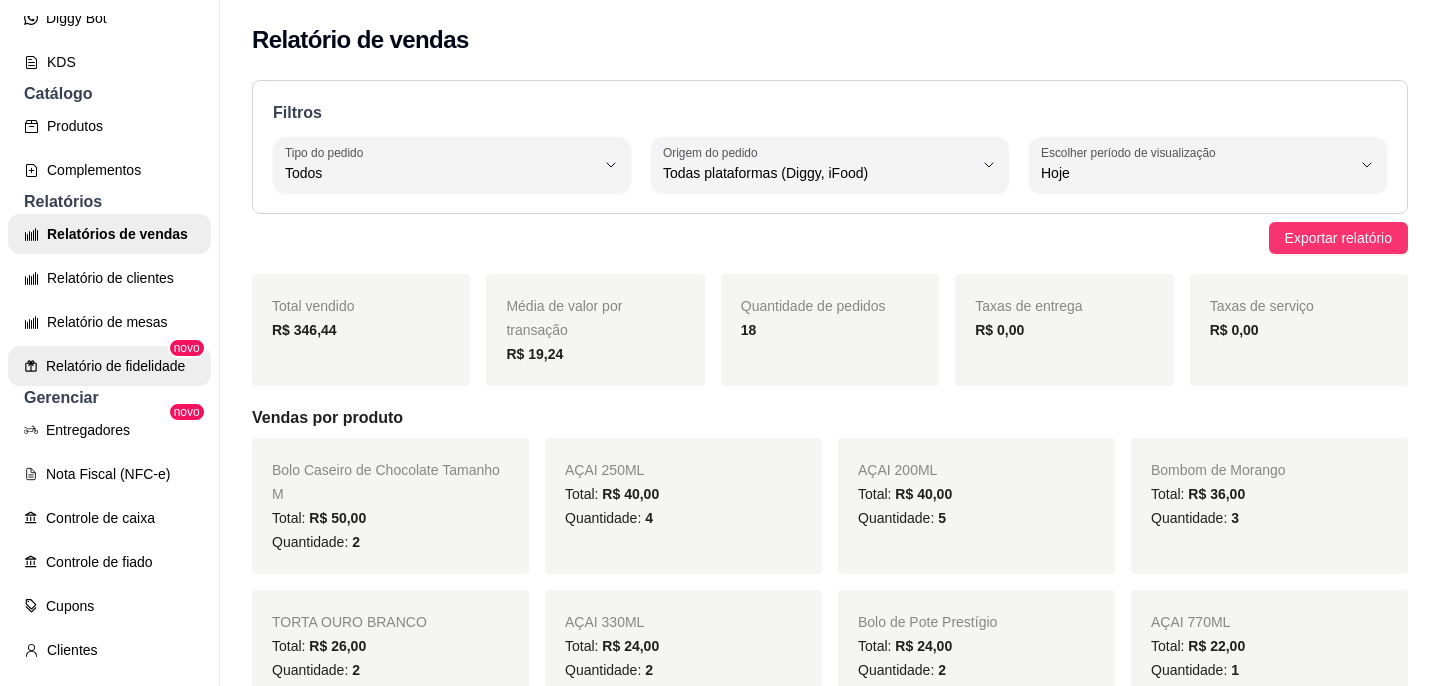 scroll, scrollTop: 0, scrollLeft: 0, axis: both 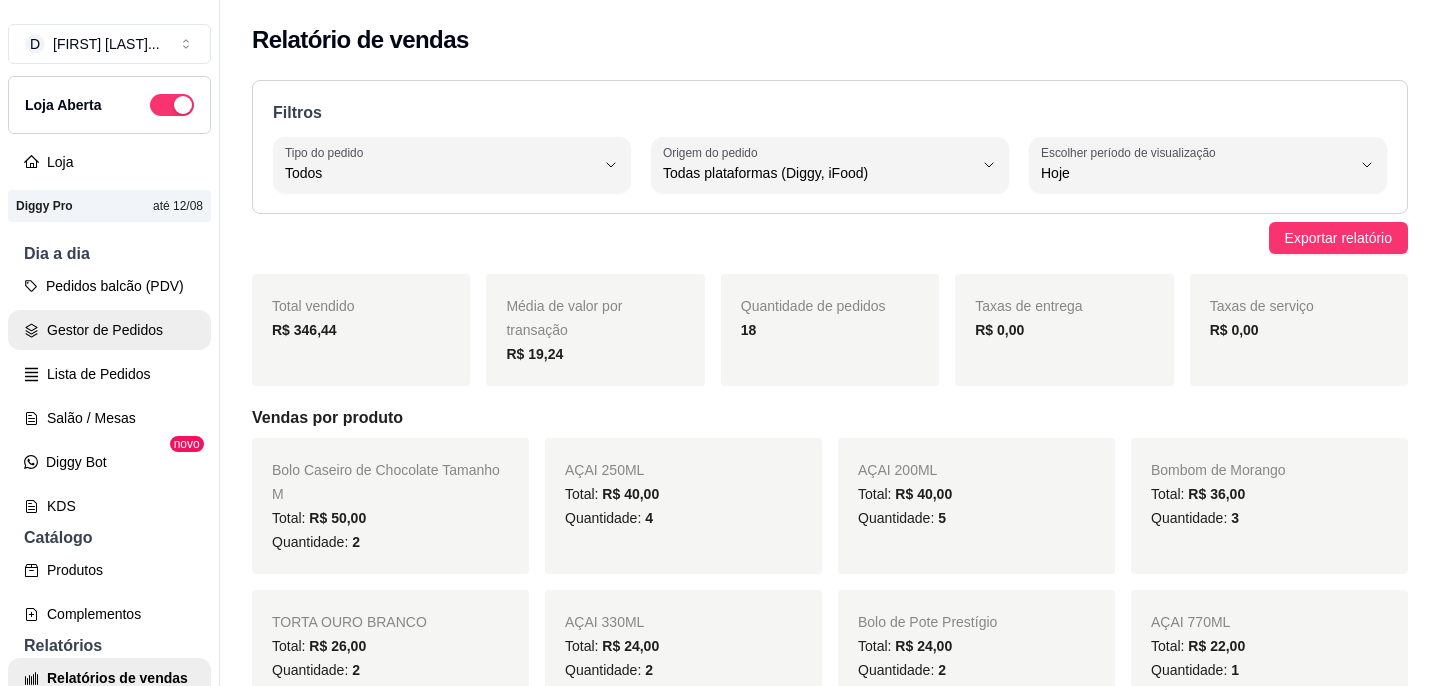 click on "Gestor de Pedidos" at bounding box center (109, 330) 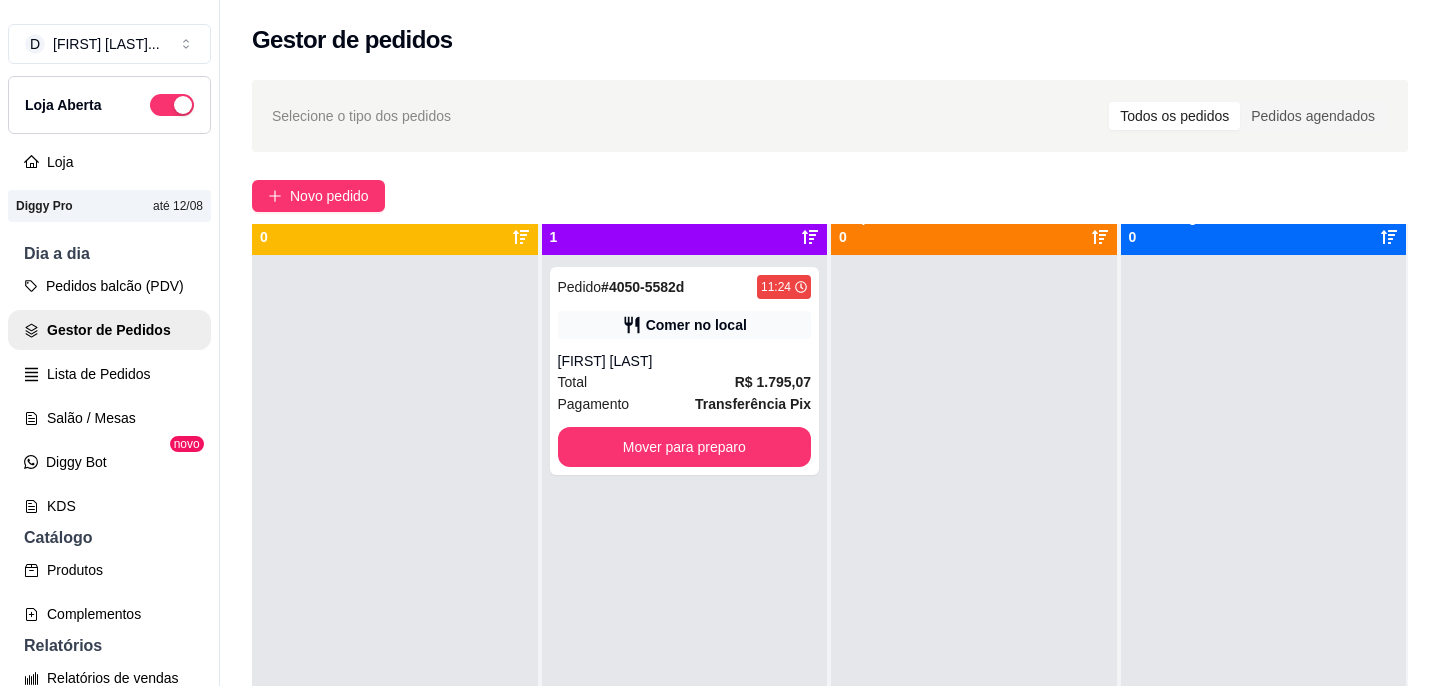 scroll, scrollTop: 0, scrollLeft: 0, axis: both 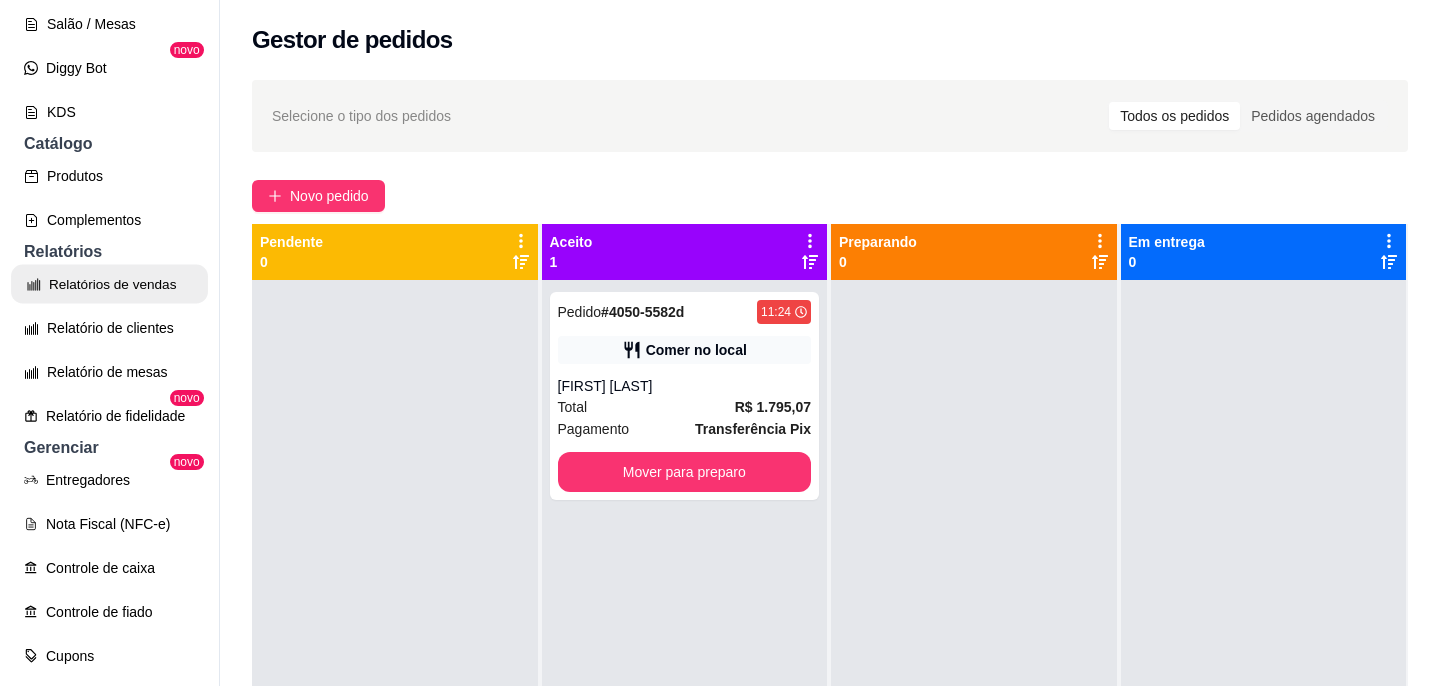 click on "Relatórios de vendas" at bounding box center (109, 284) 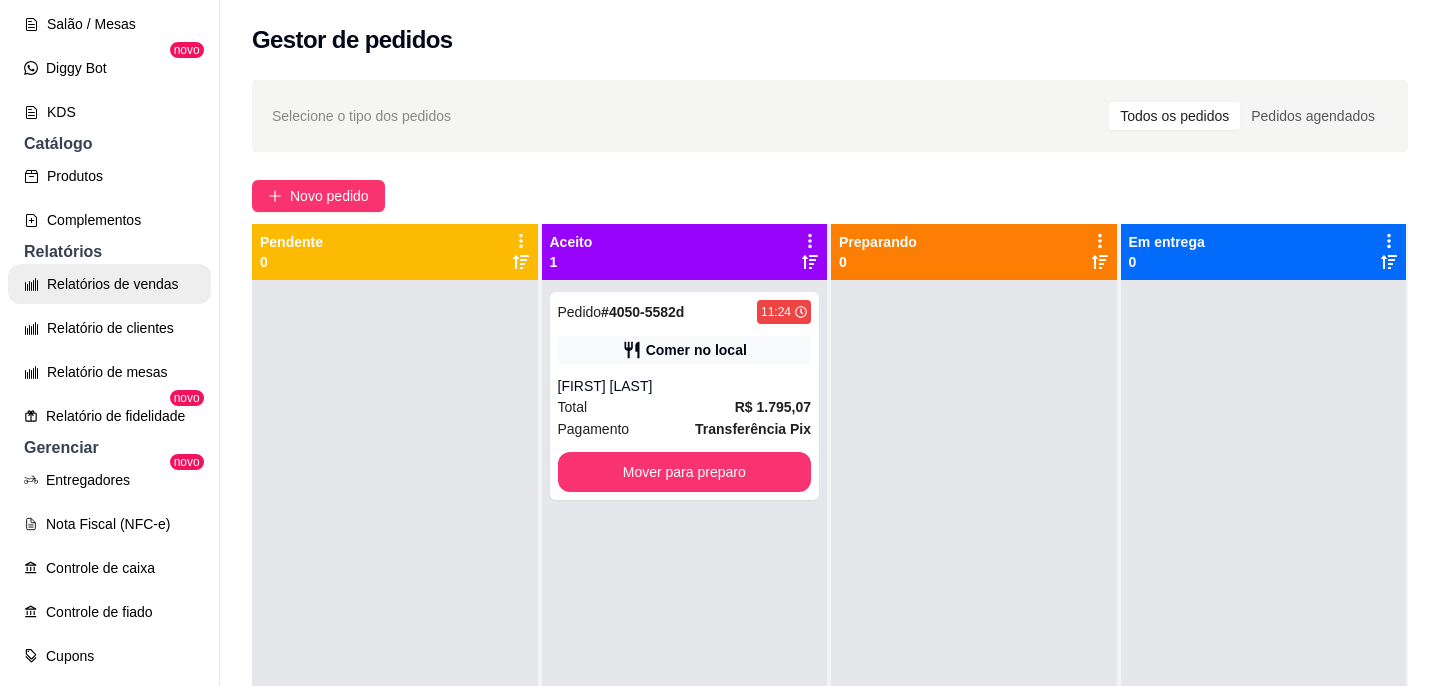 select on "ALL" 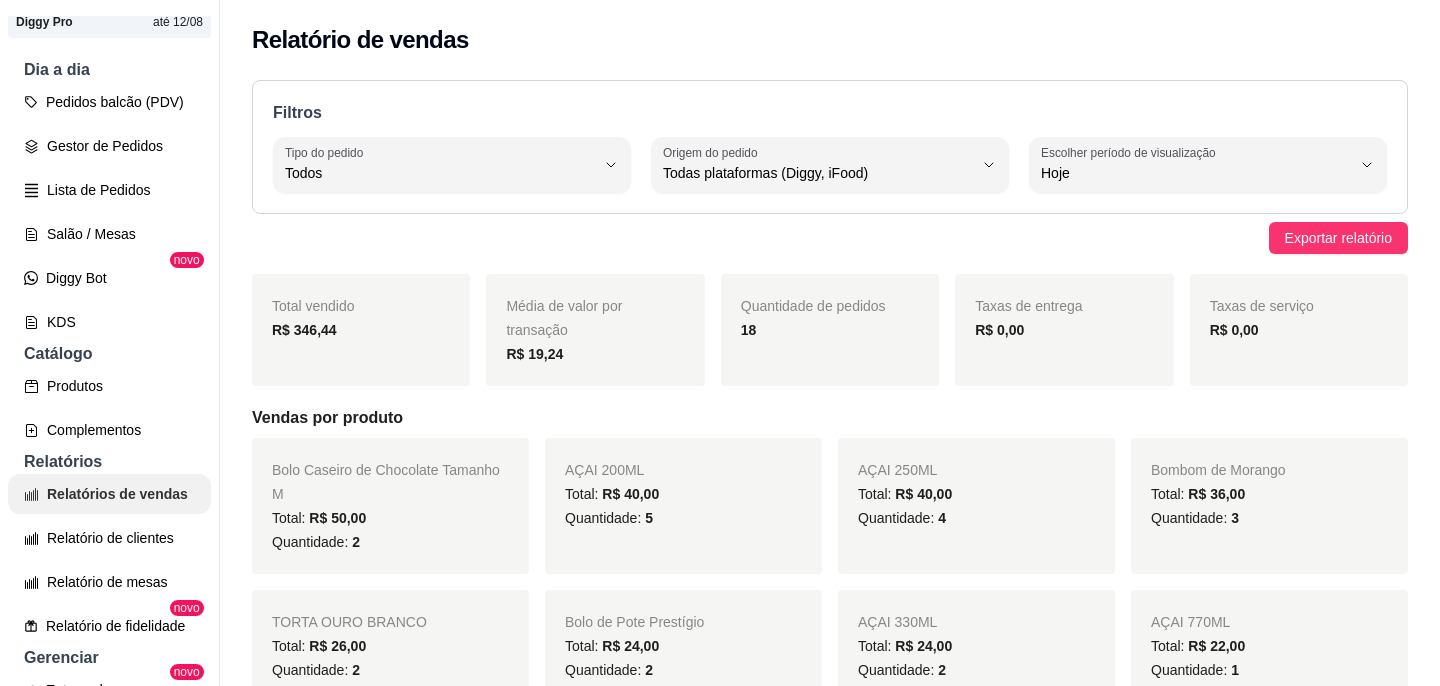 scroll, scrollTop: 0, scrollLeft: 0, axis: both 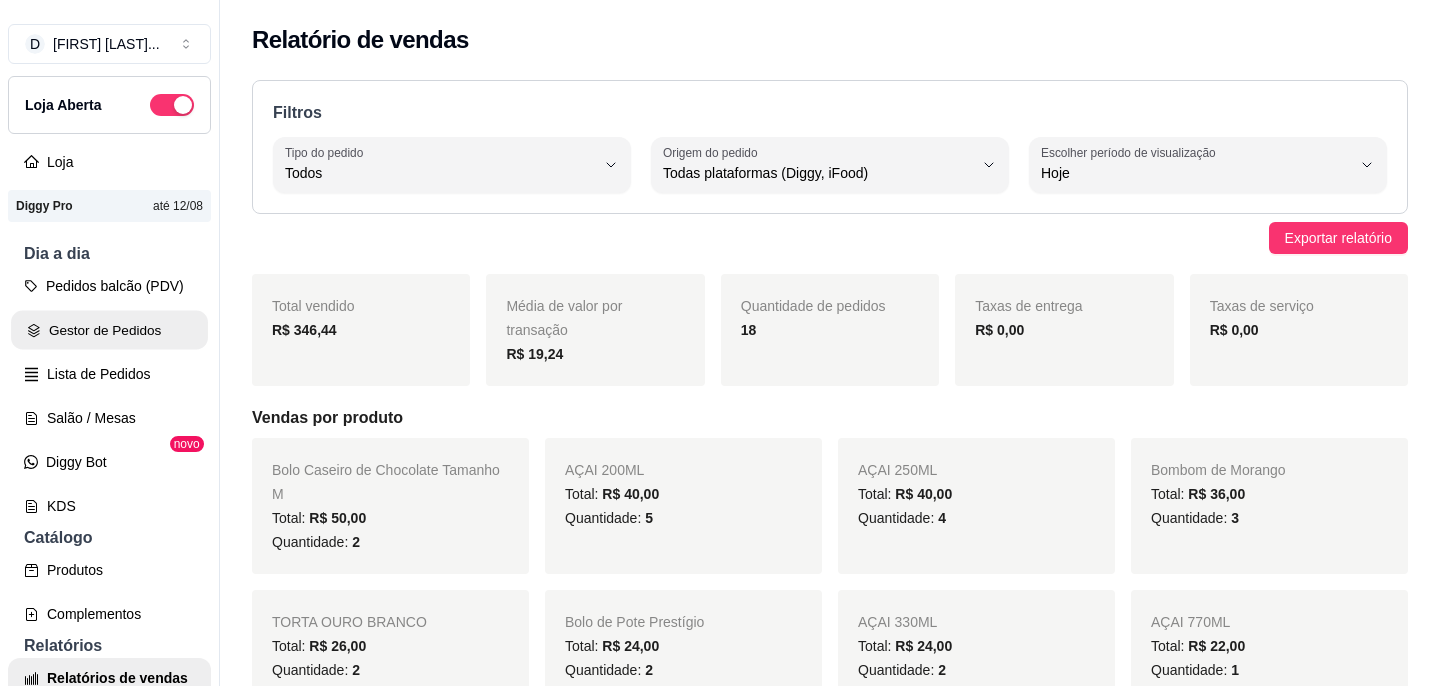 click on "Gestor de Pedidos" at bounding box center (109, 330) 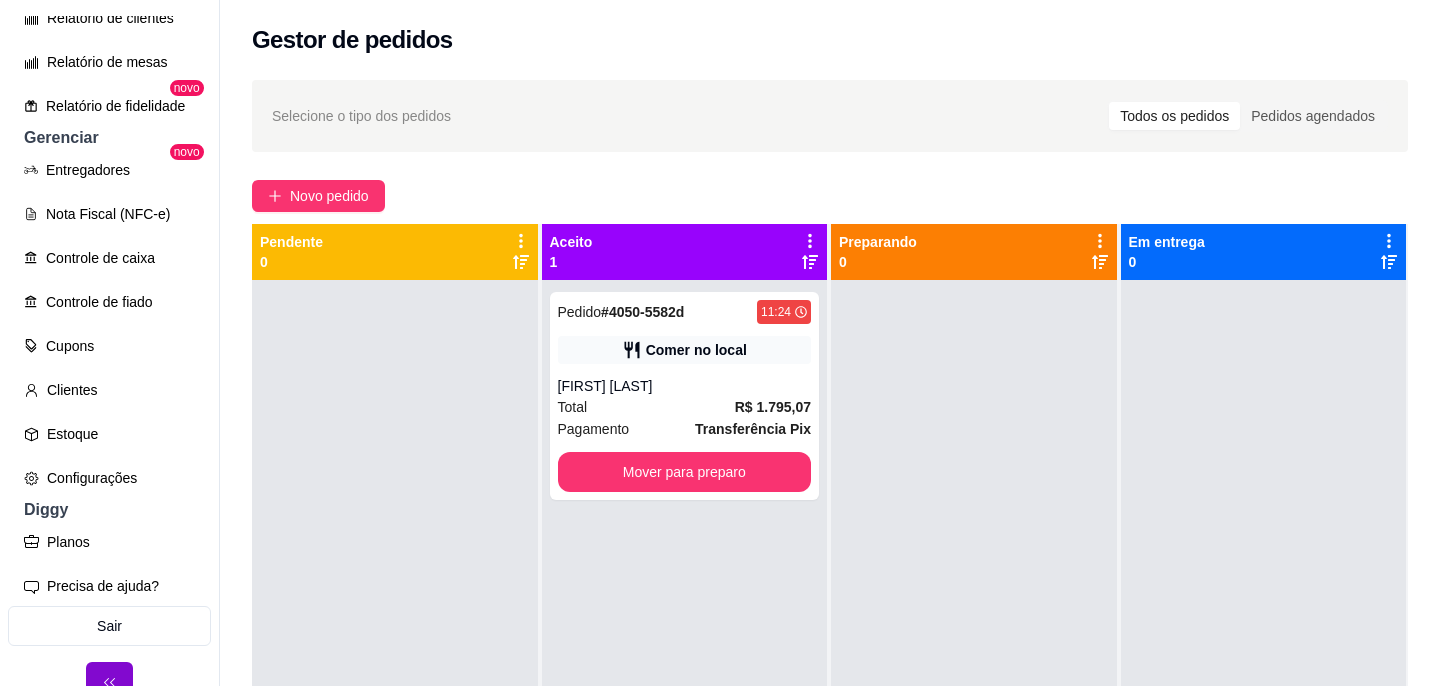scroll, scrollTop: 727, scrollLeft: 0, axis: vertical 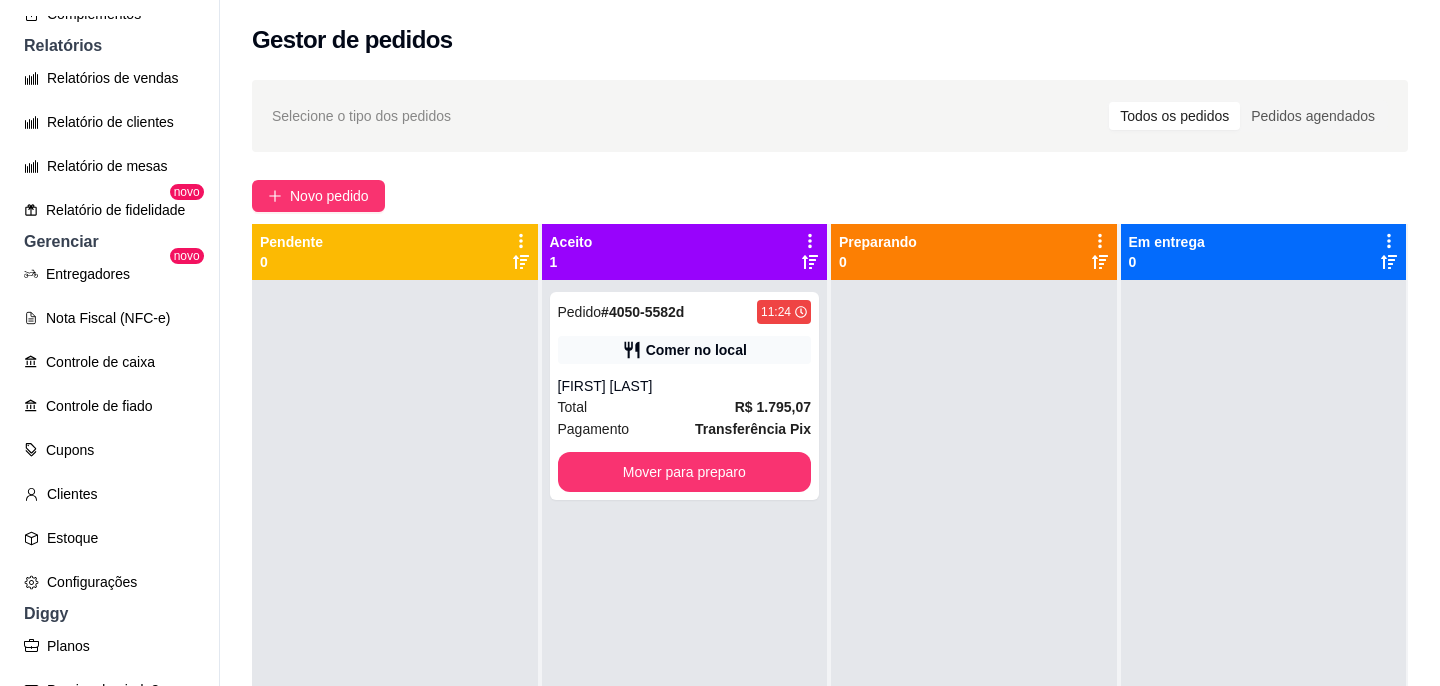 click on "Gestor de Pedidos" at bounding box center [109, -270] 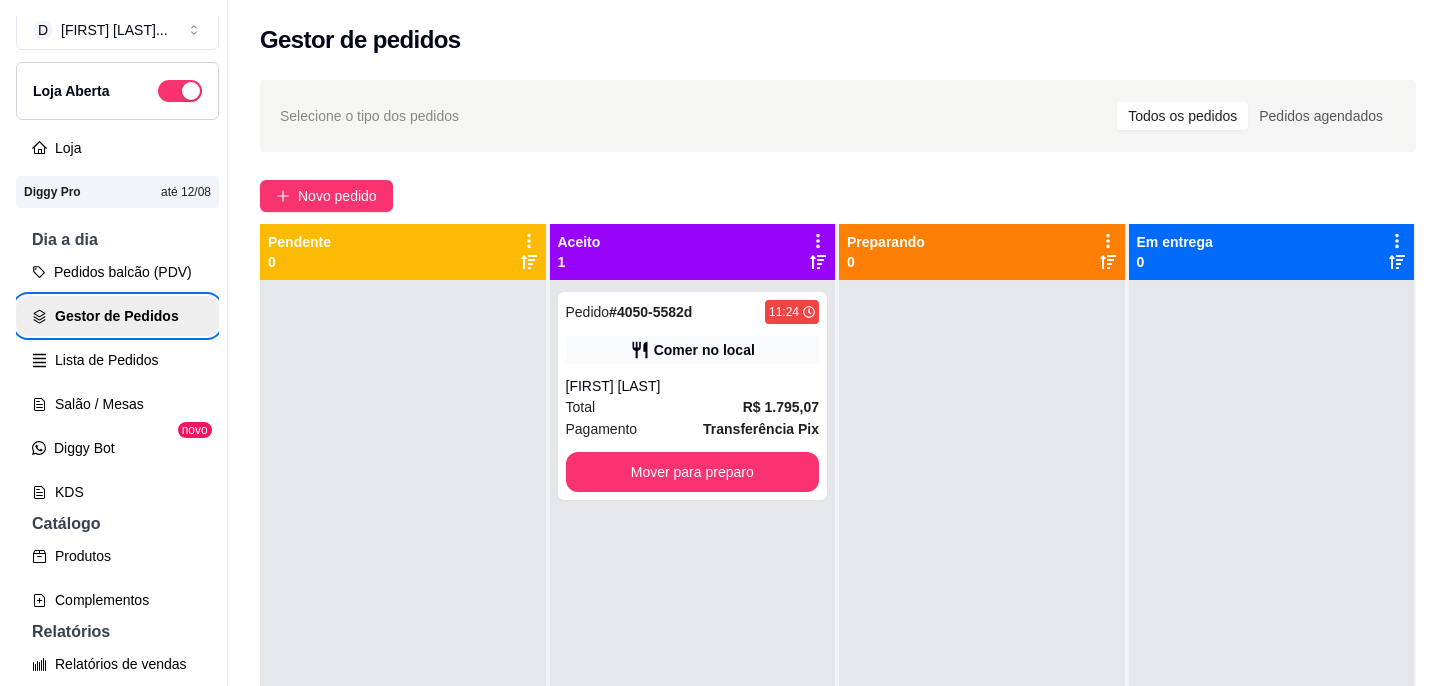 scroll, scrollTop: 0, scrollLeft: 0, axis: both 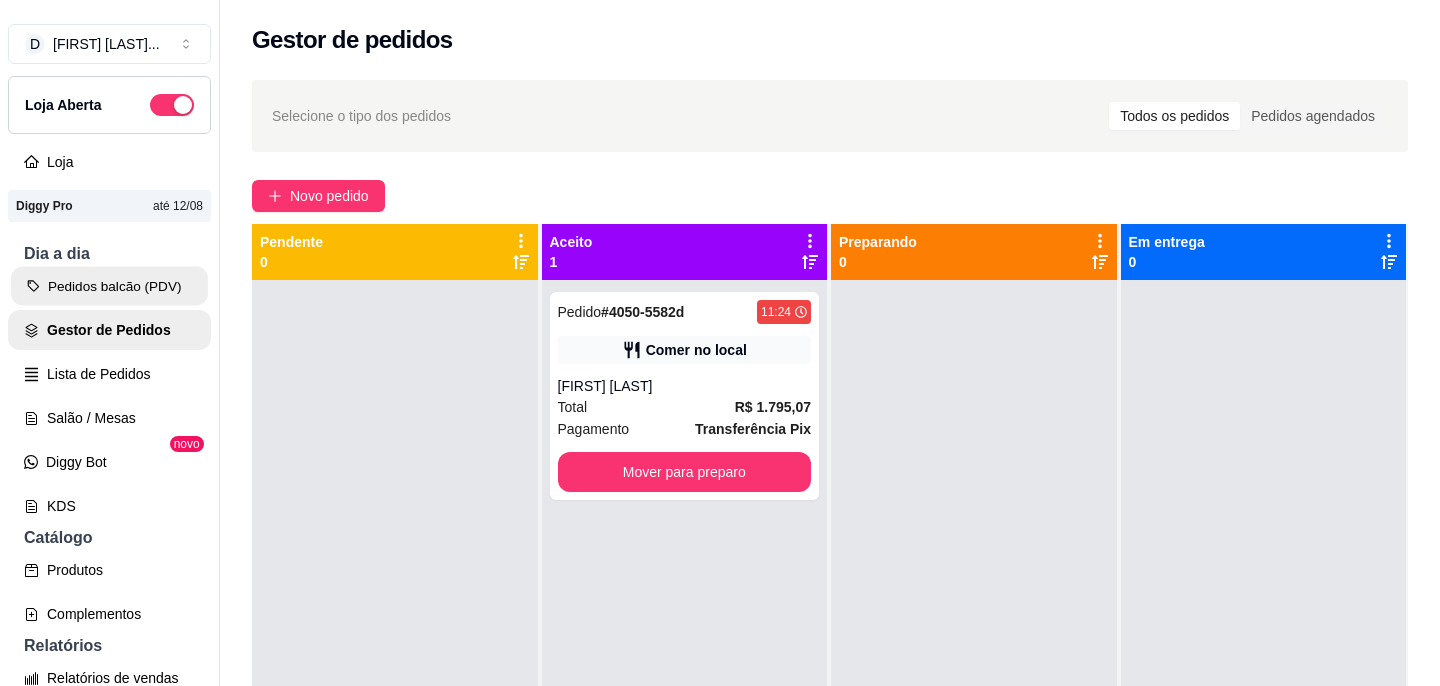 click on "Pedidos balcão (PDV)" at bounding box center (109, 286) 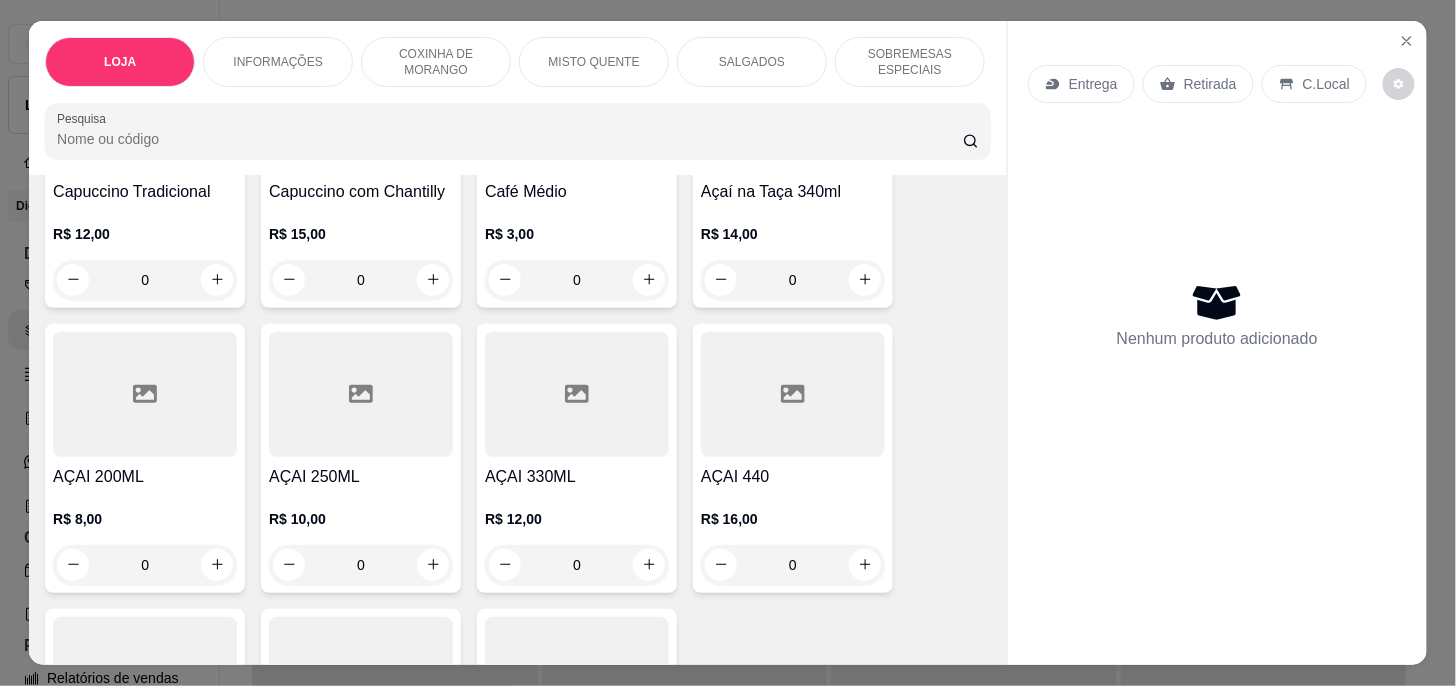 scroll, scrollTop: 444, scrollLeft: 0, axis: vertical 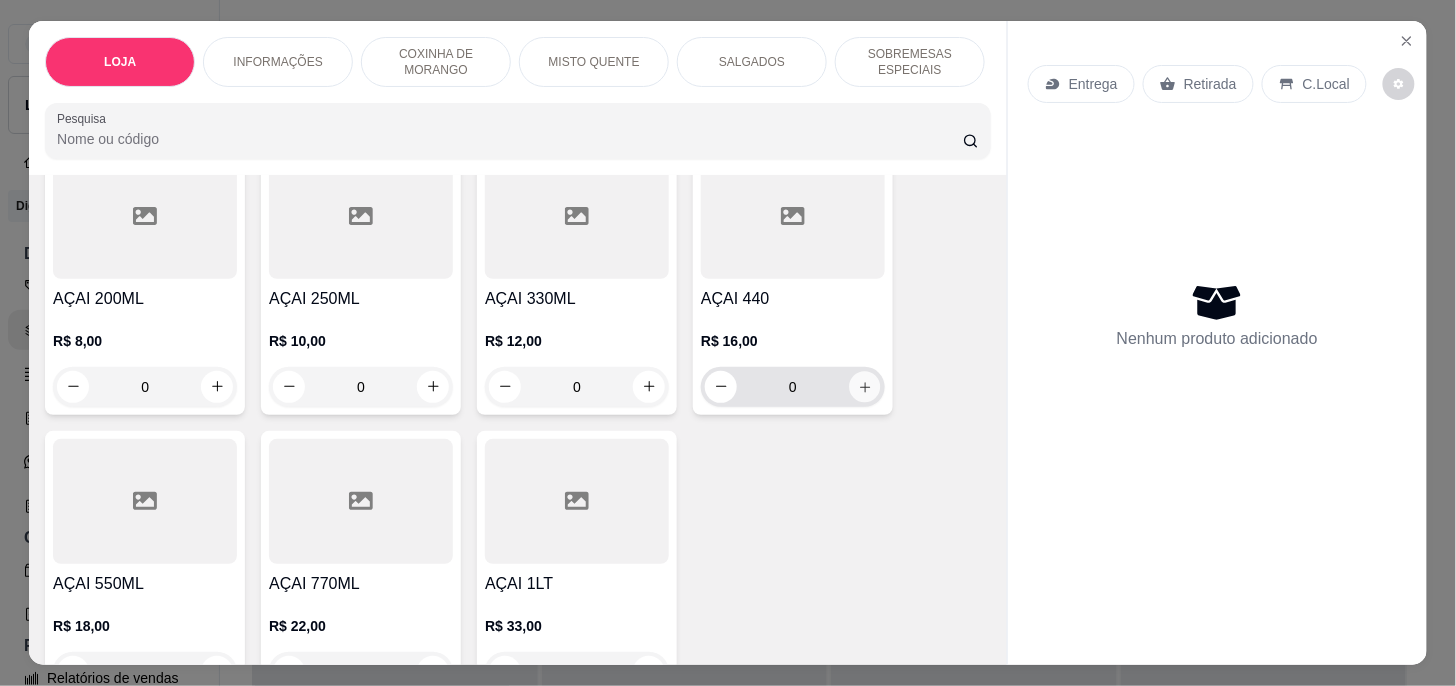 click 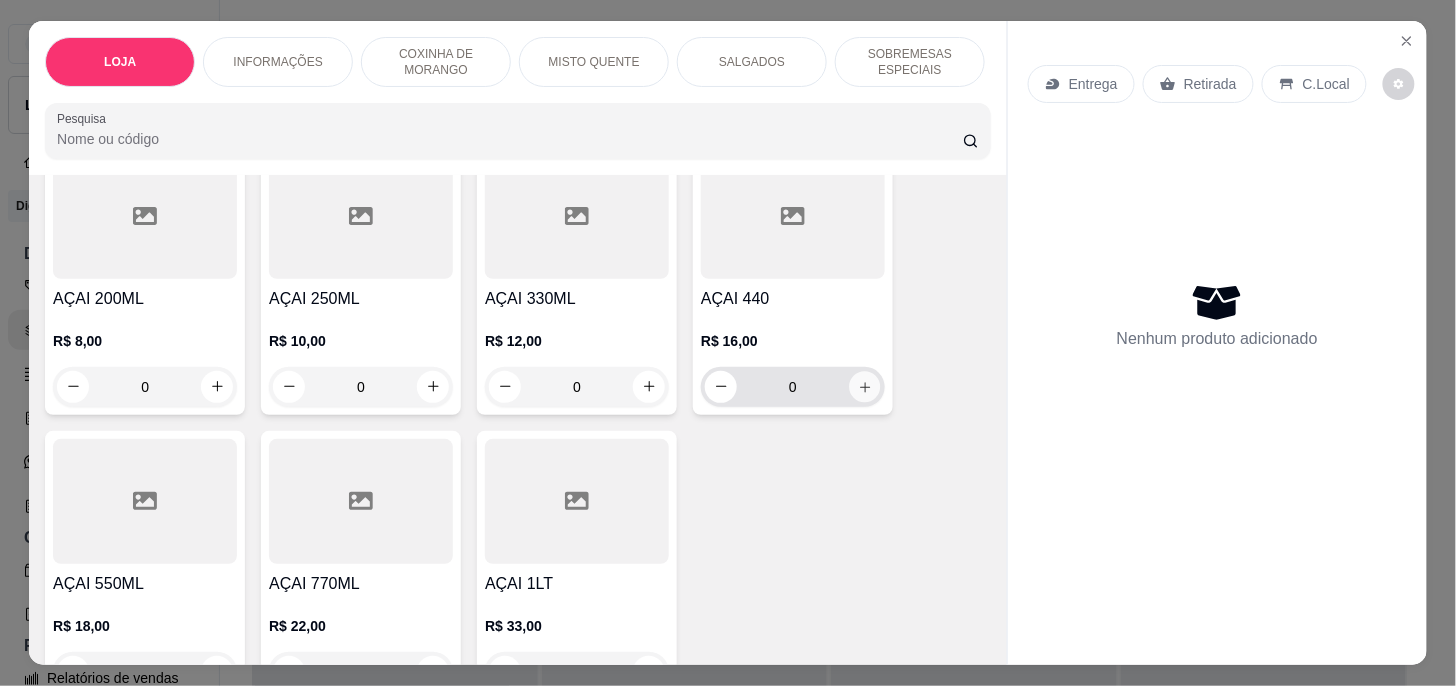 type on "1" 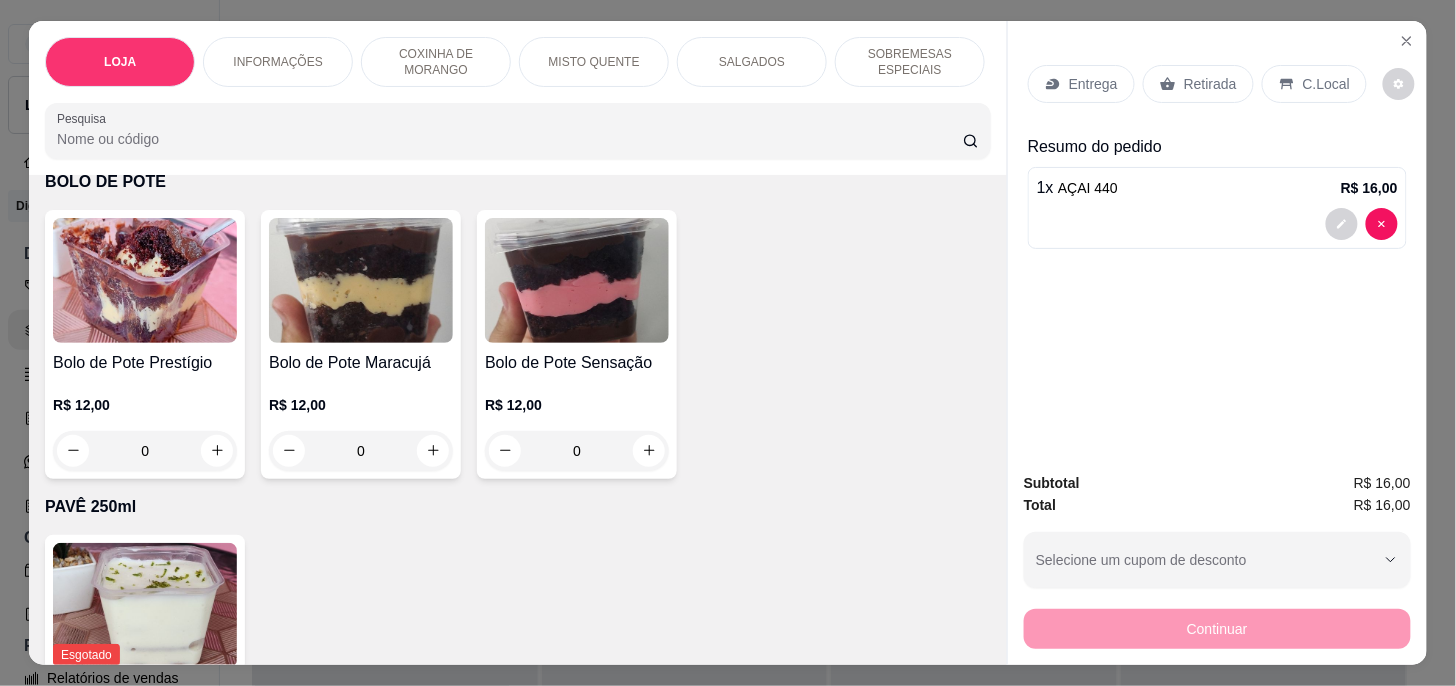 scroll, scrollTop: 5111, scrollLeft: 0, axis: vertical 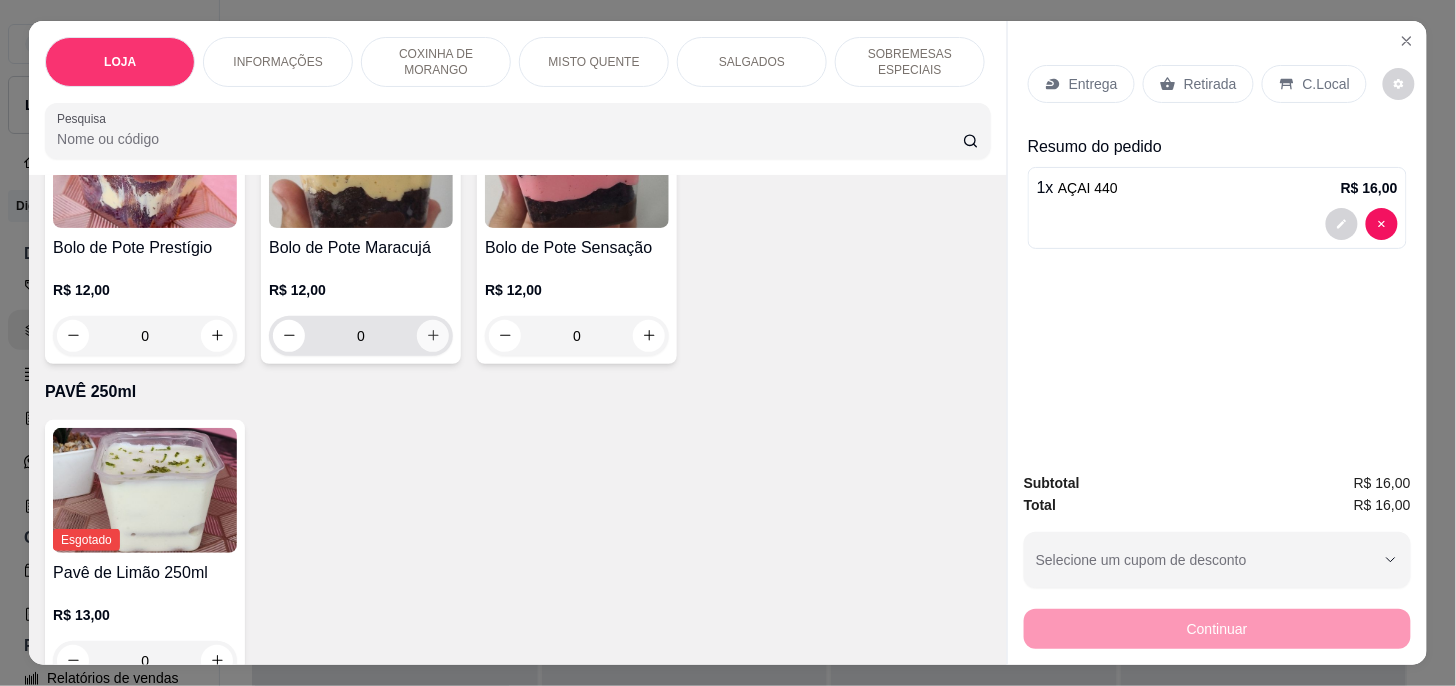 click at bounding box center [433, 336] 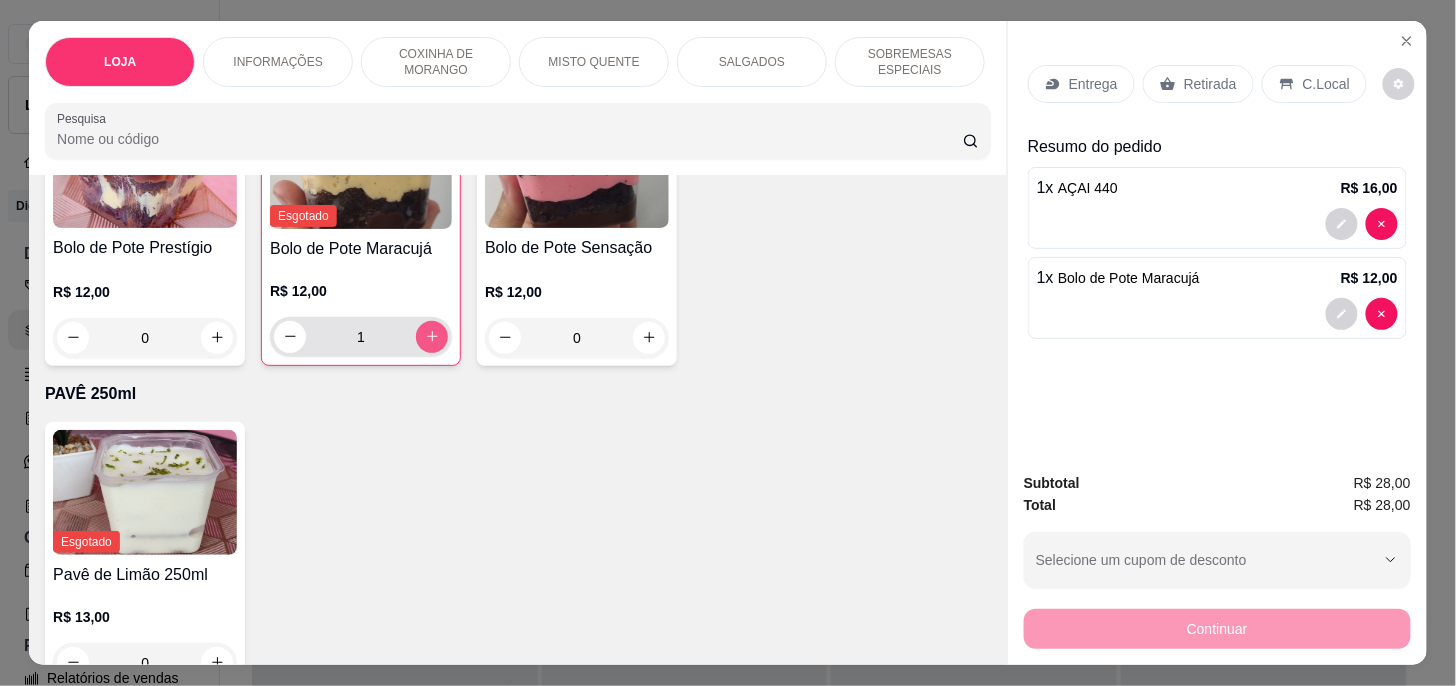 type on "1" 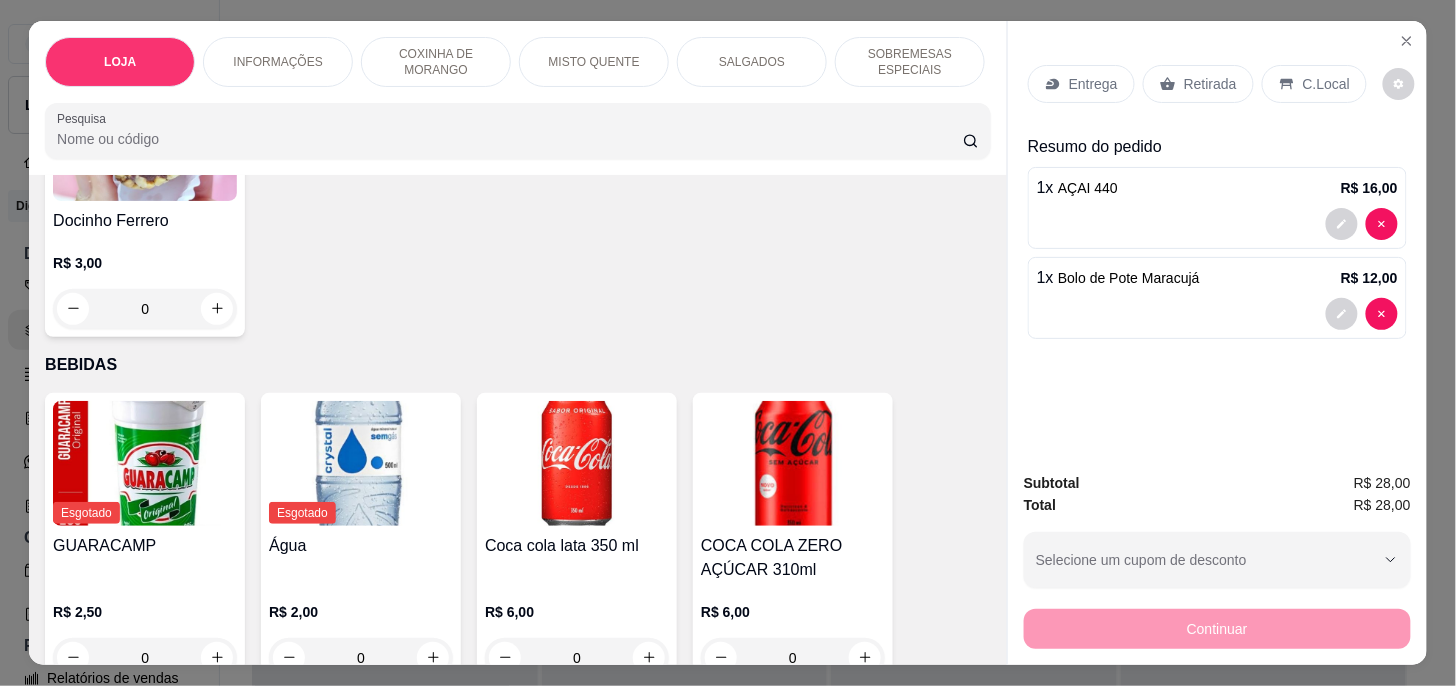 scroll, scrollTop: 5777, scrollLeft: 0, axis: vertical 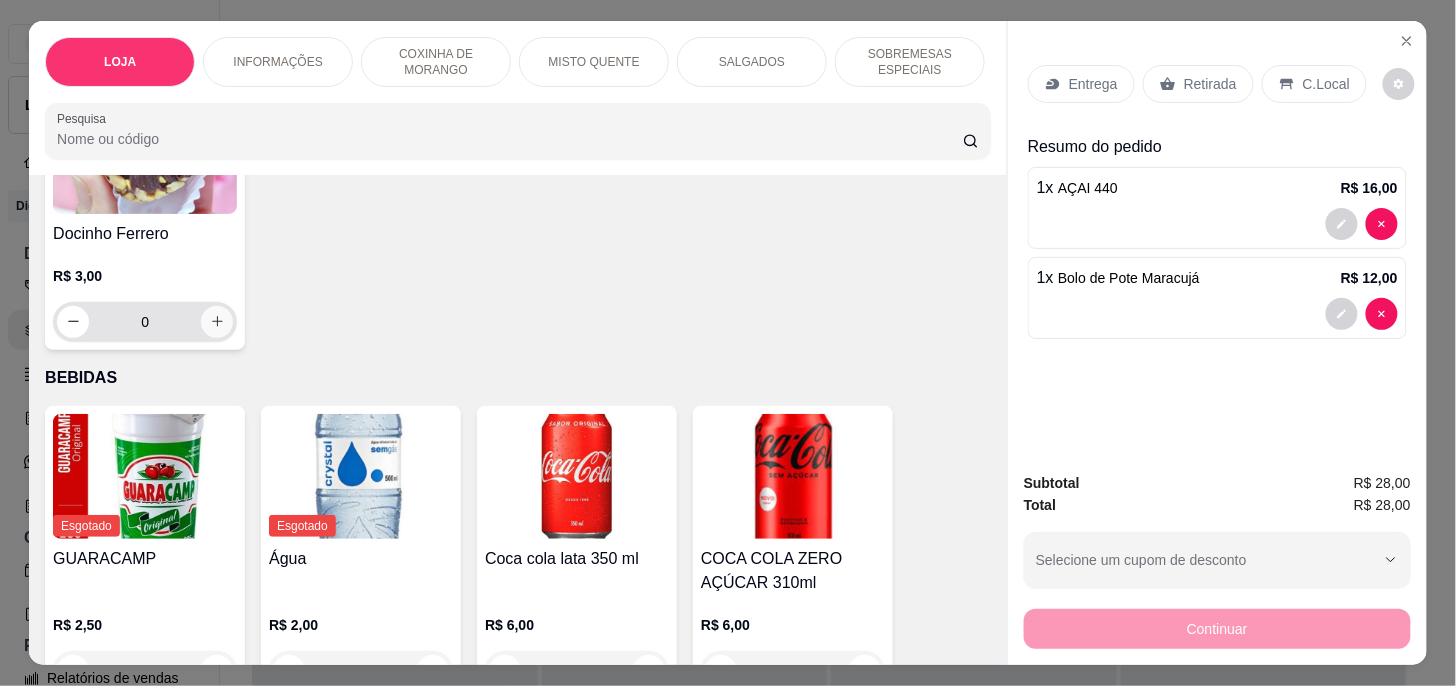 click 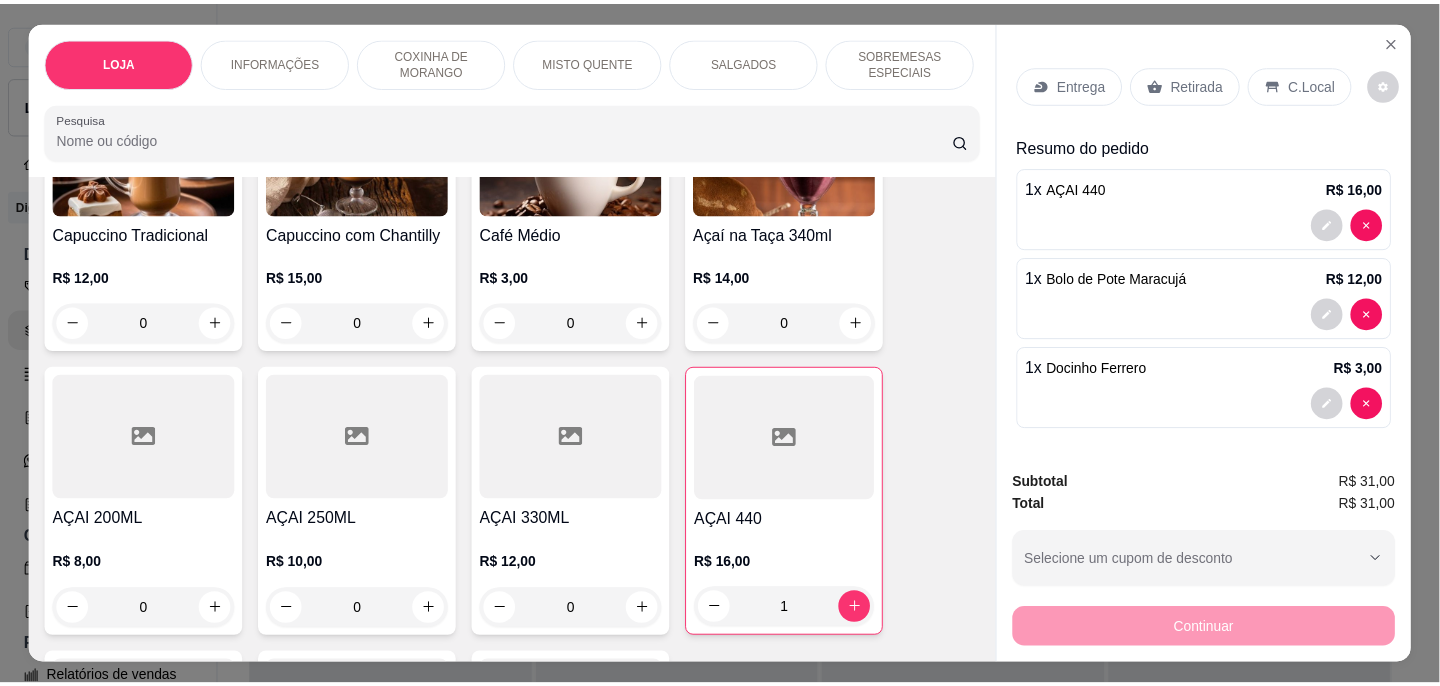 scroll, scrollTop: 0, scrollLeft: 0, axis: both 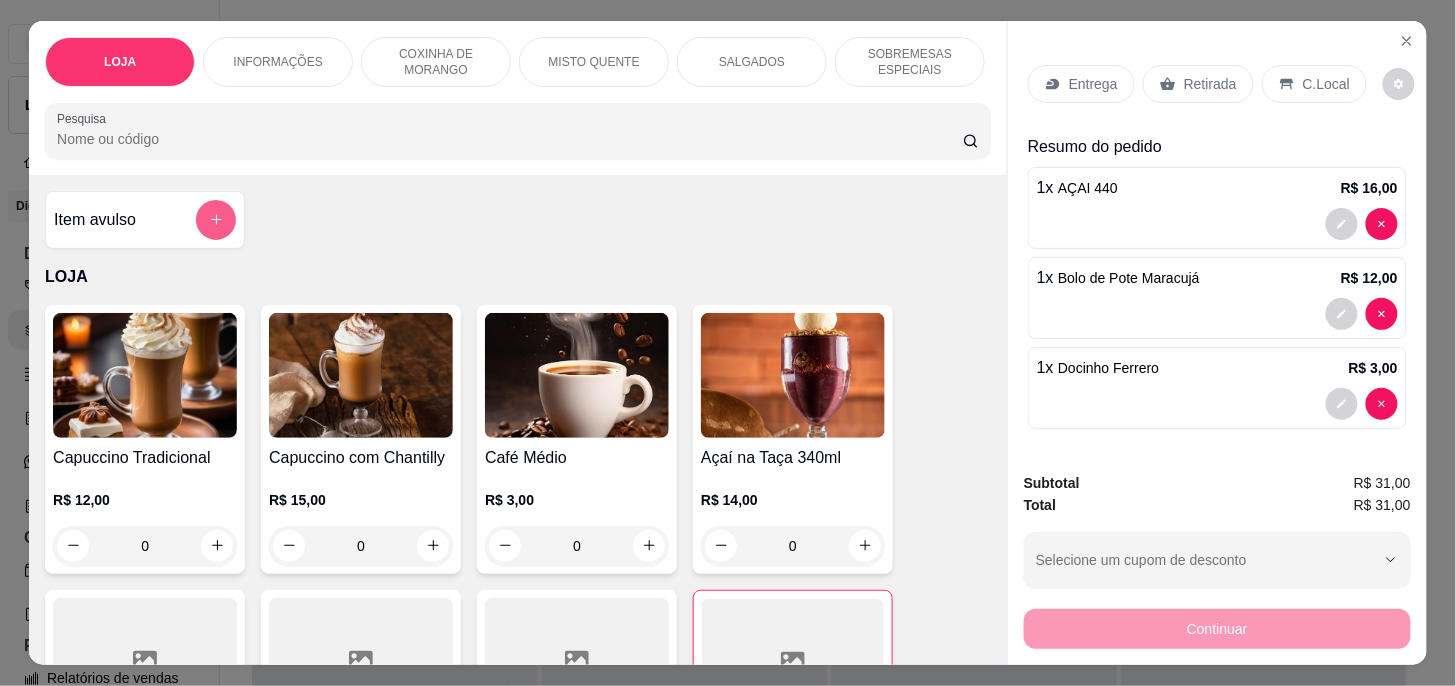click at bounding box center (216, 220) 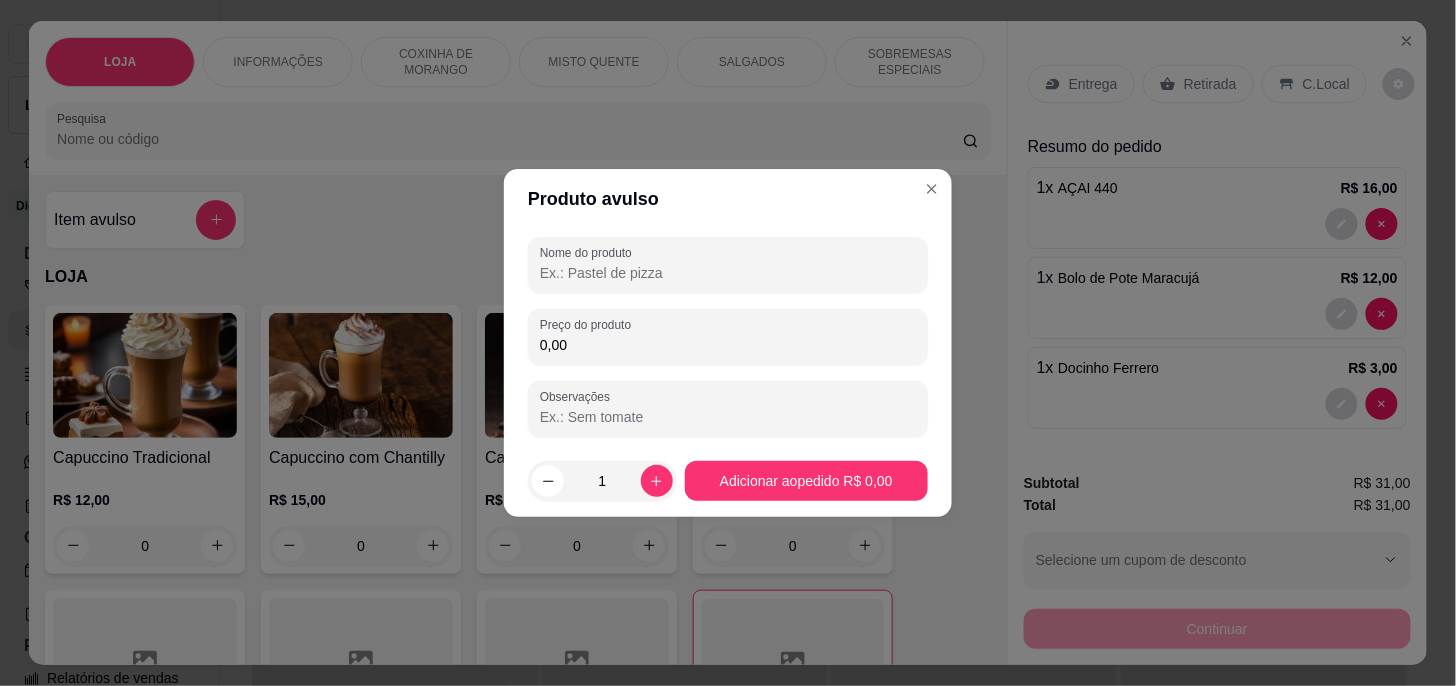 click on "Nome do produto" at bounding box center (728, 273) 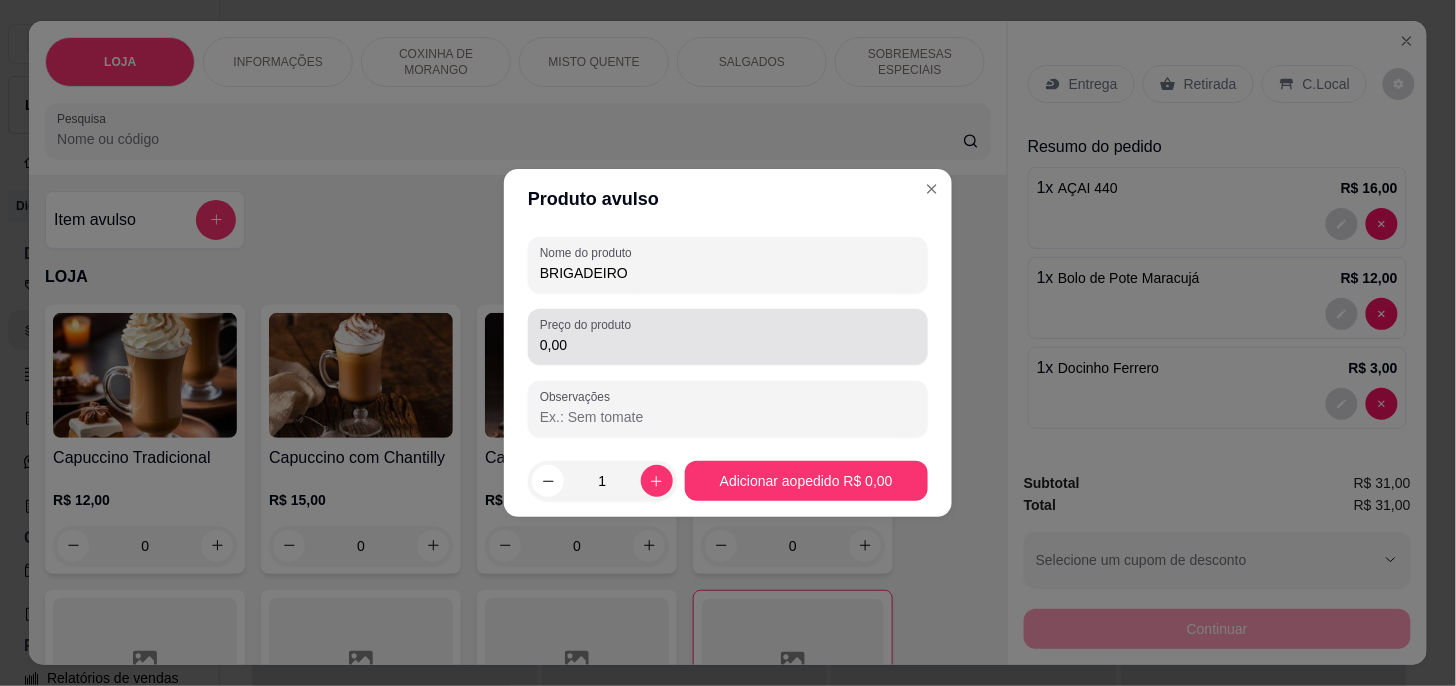 type on "BRIGADEIRO" 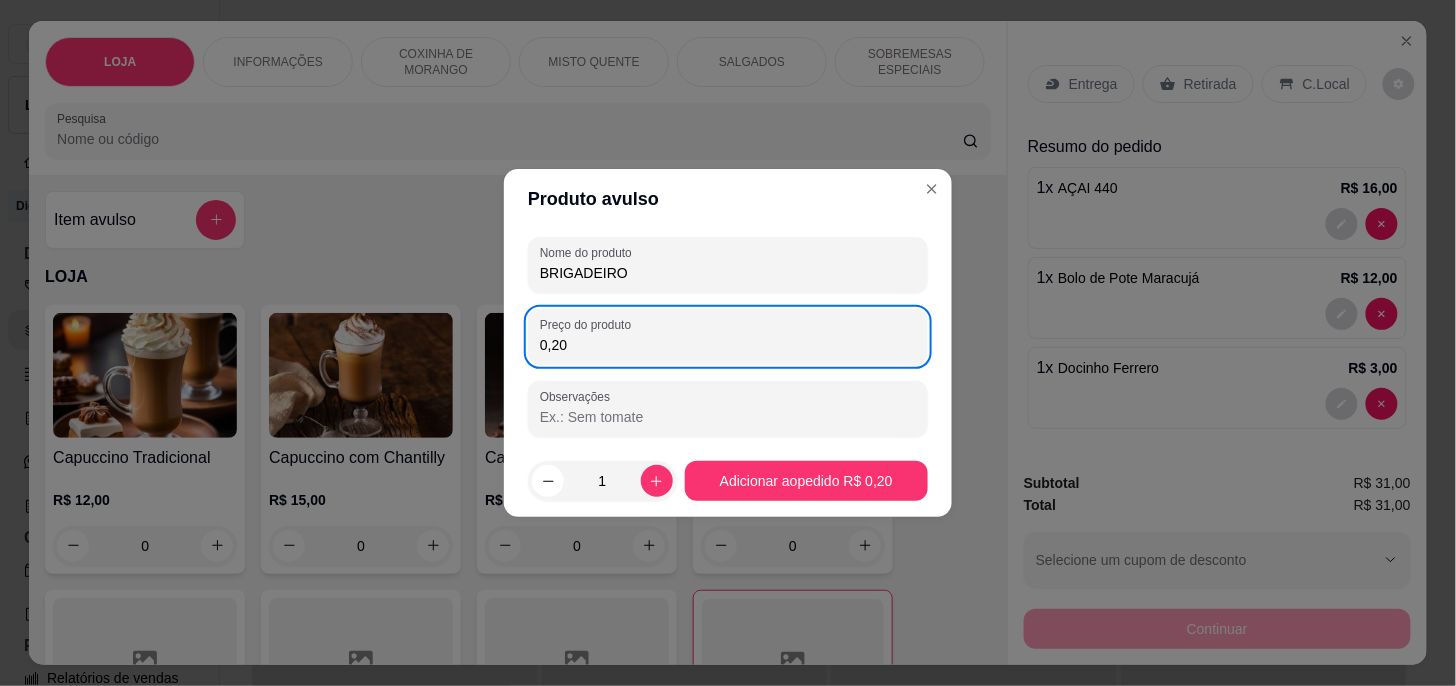 type on "2,00" 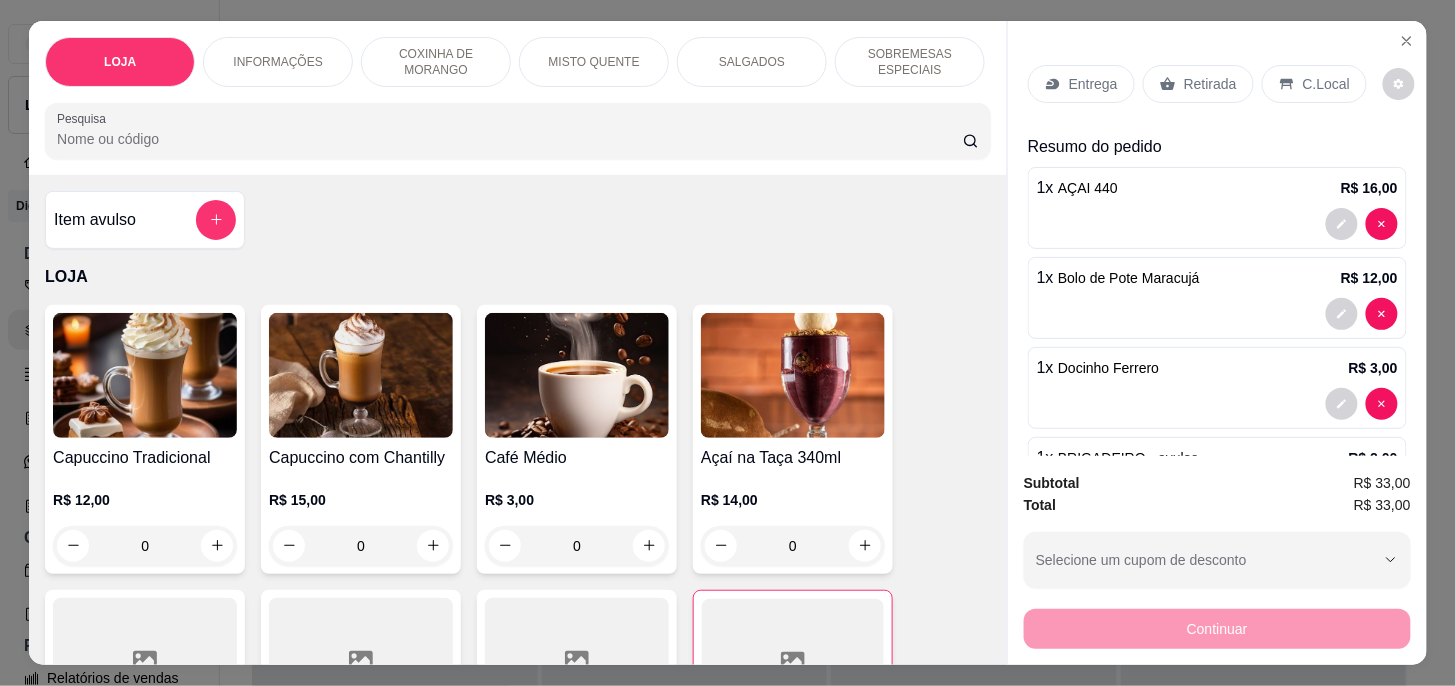 click on "C.Local" at bounding box center [1326, 84] 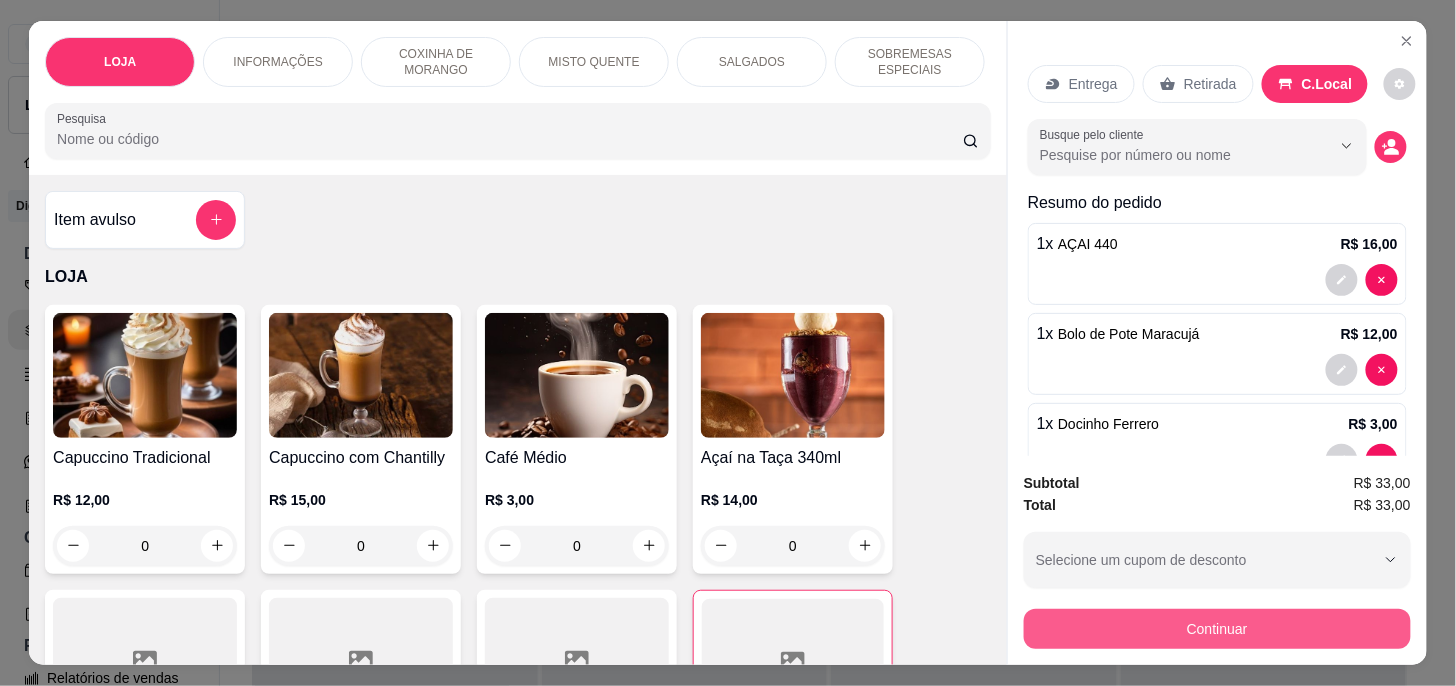 click on "Continuar" at bounding box center [1217, 629] 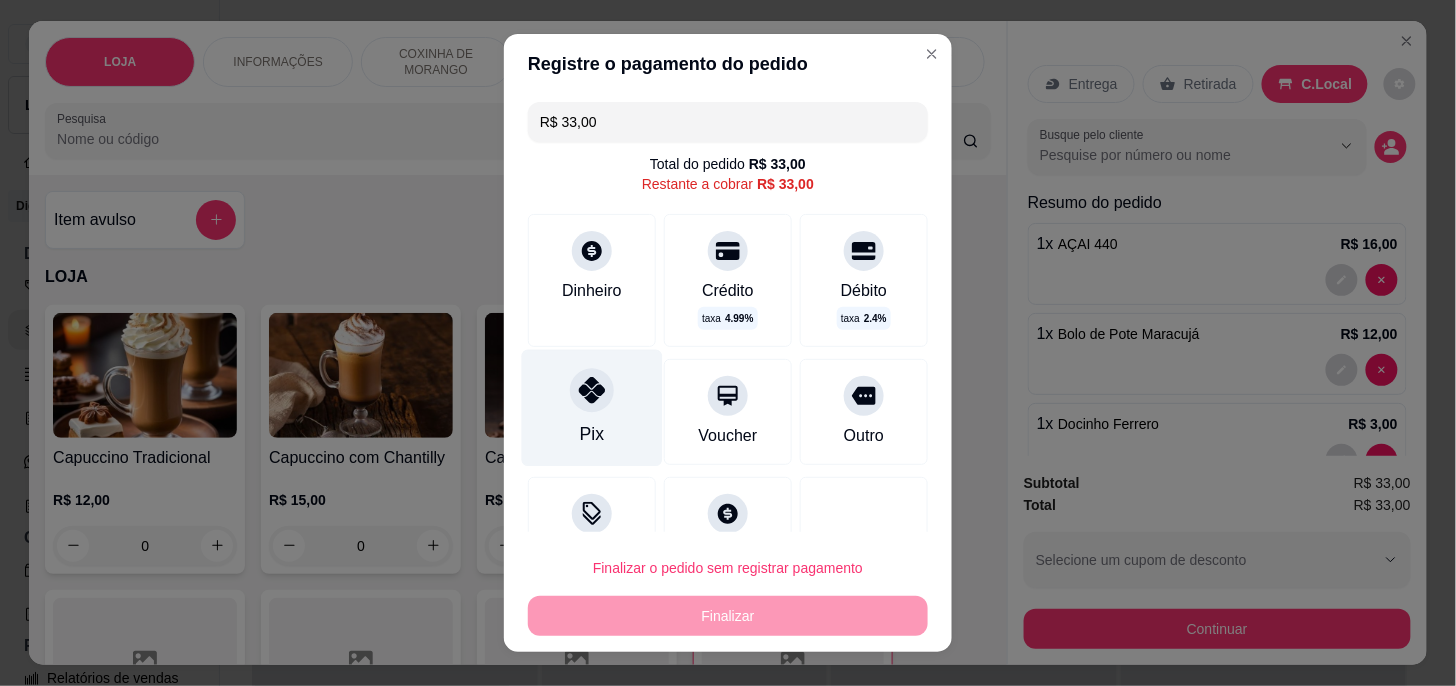 click 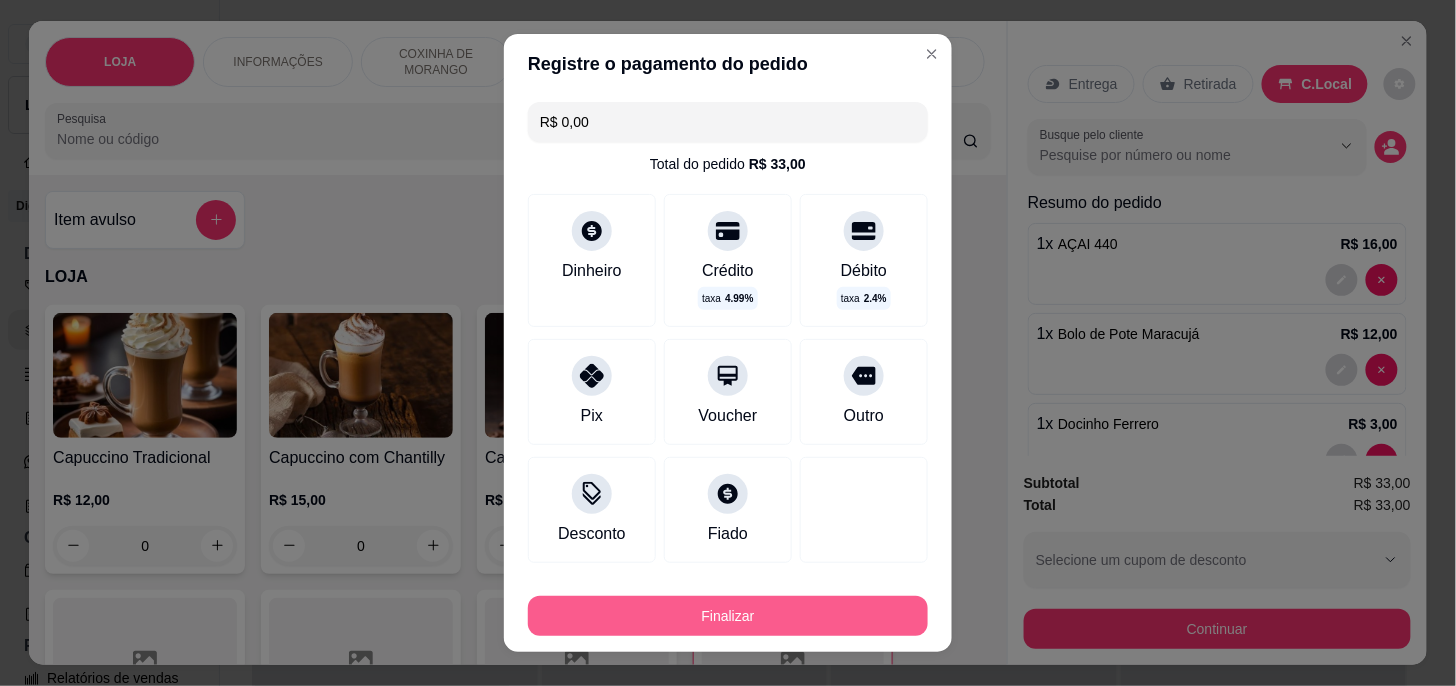 click on "Finalizar" at bounding box center (728, 616) 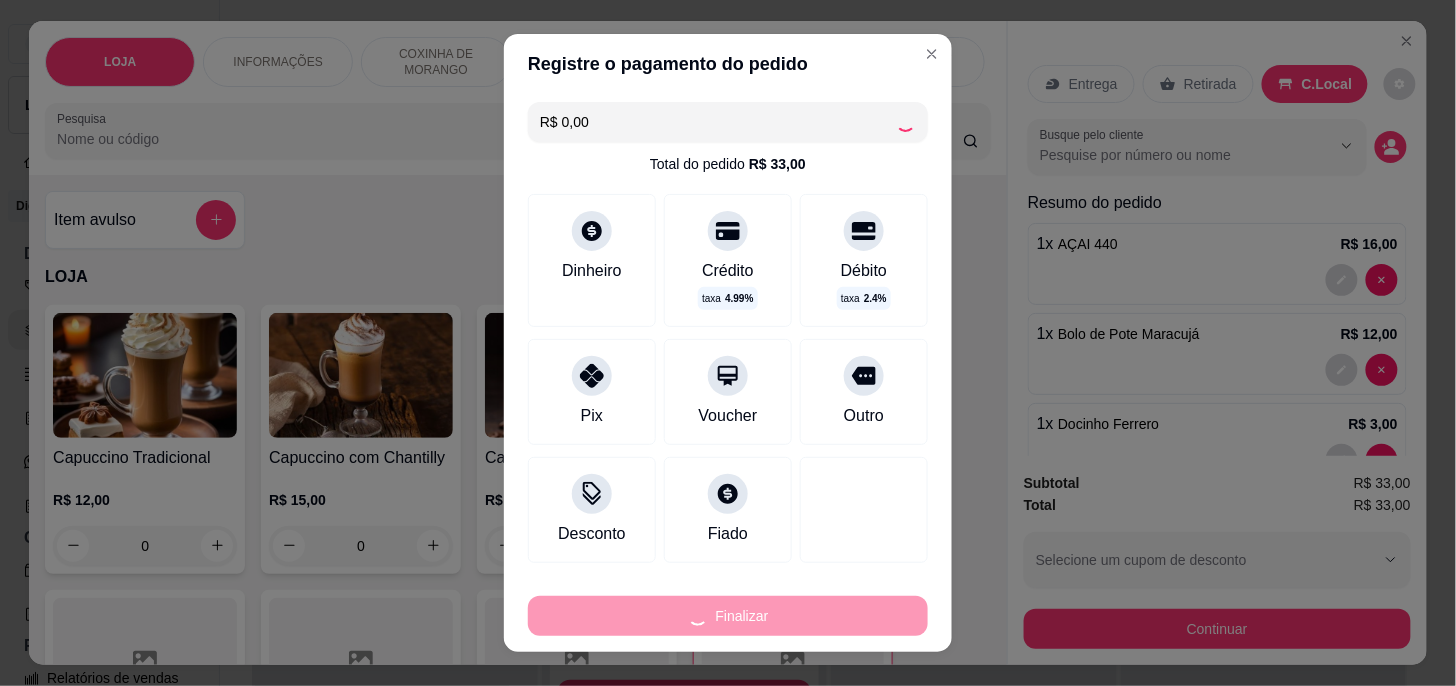 type on "0" 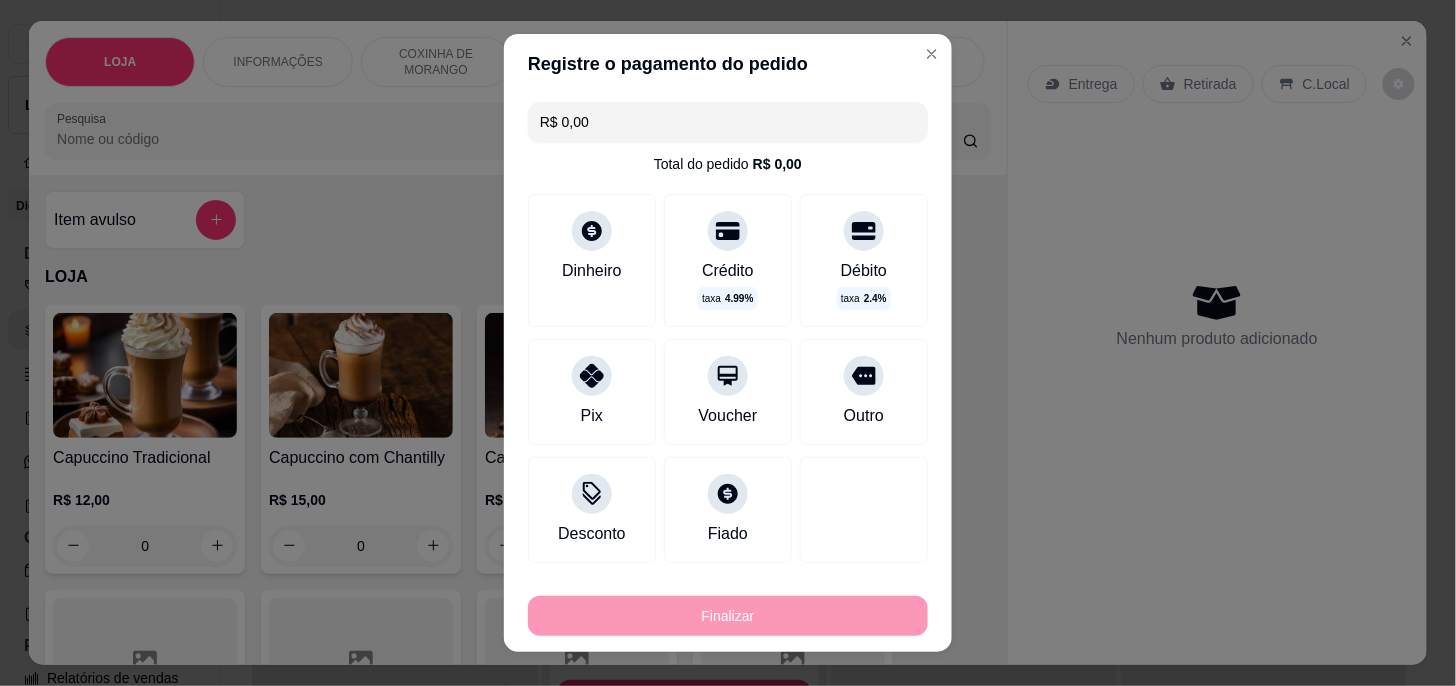 type on "-R$ 33,00" 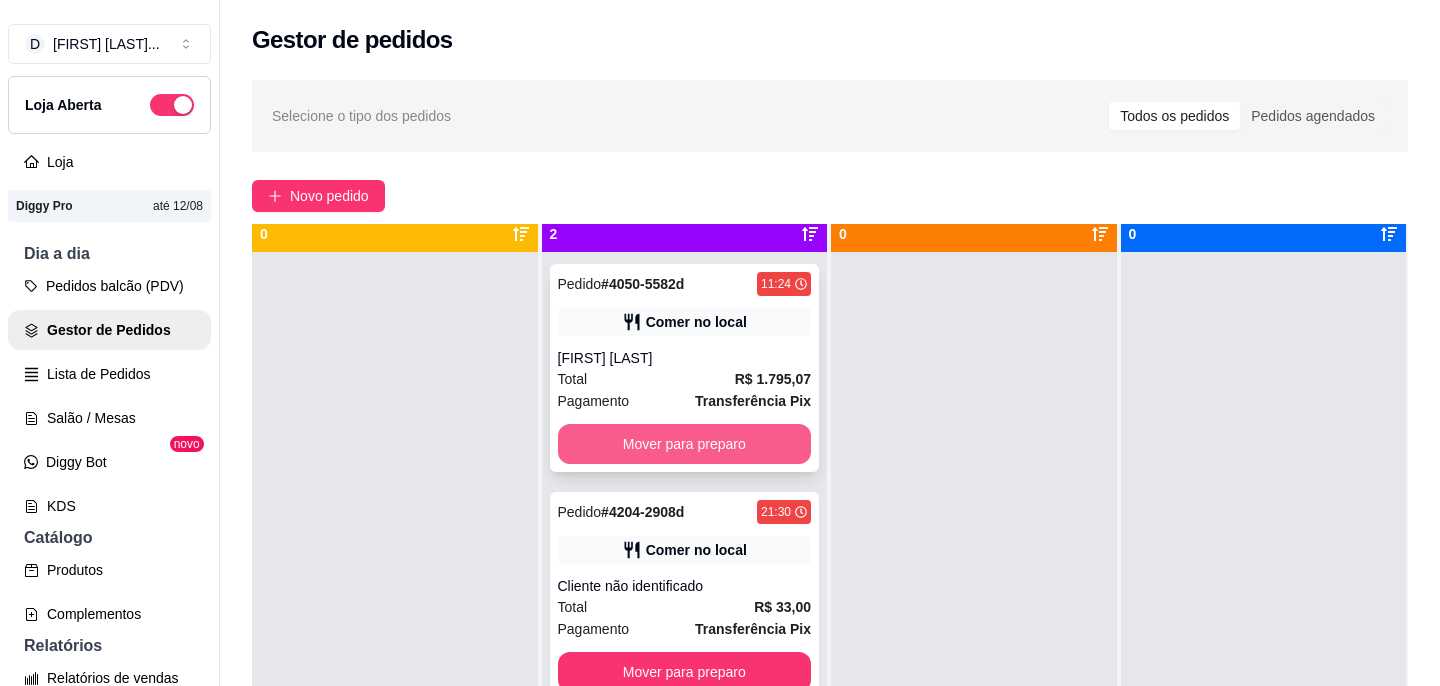 scroll, scrollTop: 55, scrollLeft: 0, axis: vertical 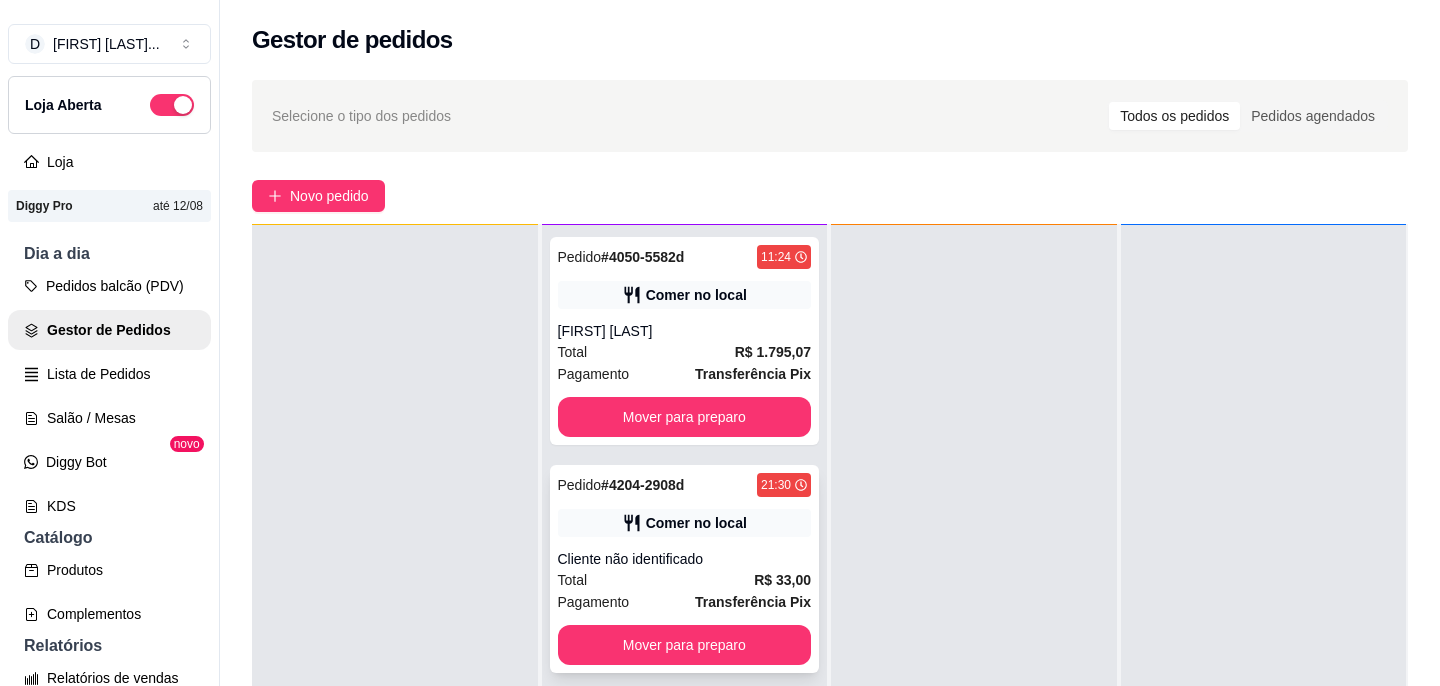 click on "Cliente não identificado" at bounding box center (685, 559) 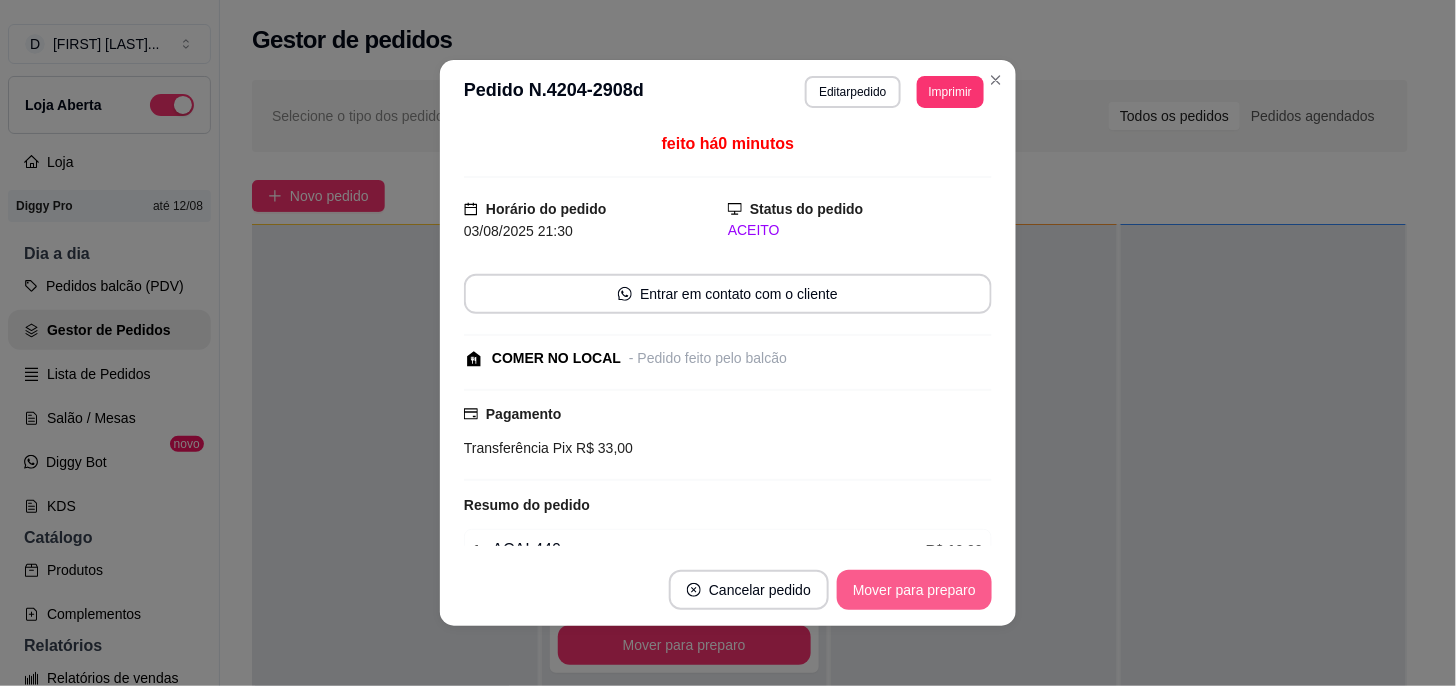 click on "Mover para preparo" at bounding box center [914, 590] 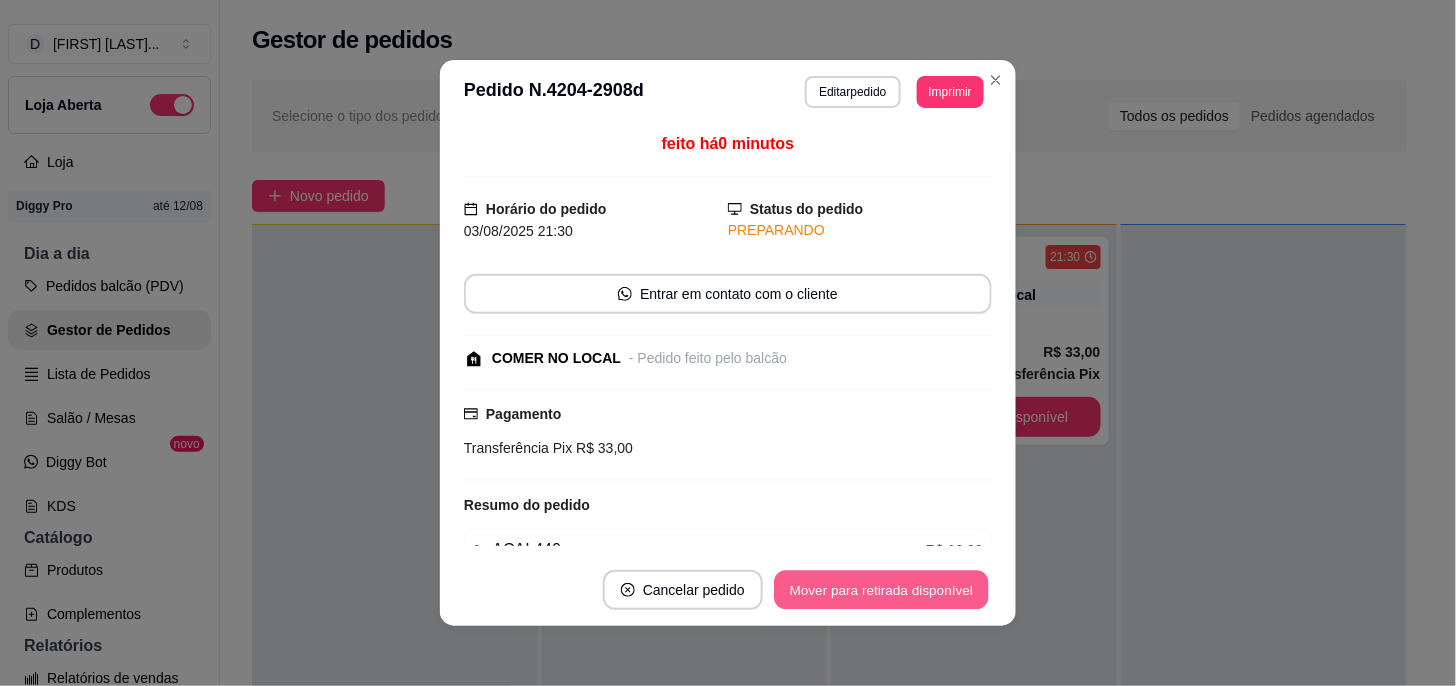 click on "Mover para retirada disponível" at bounding box center (881, 590) 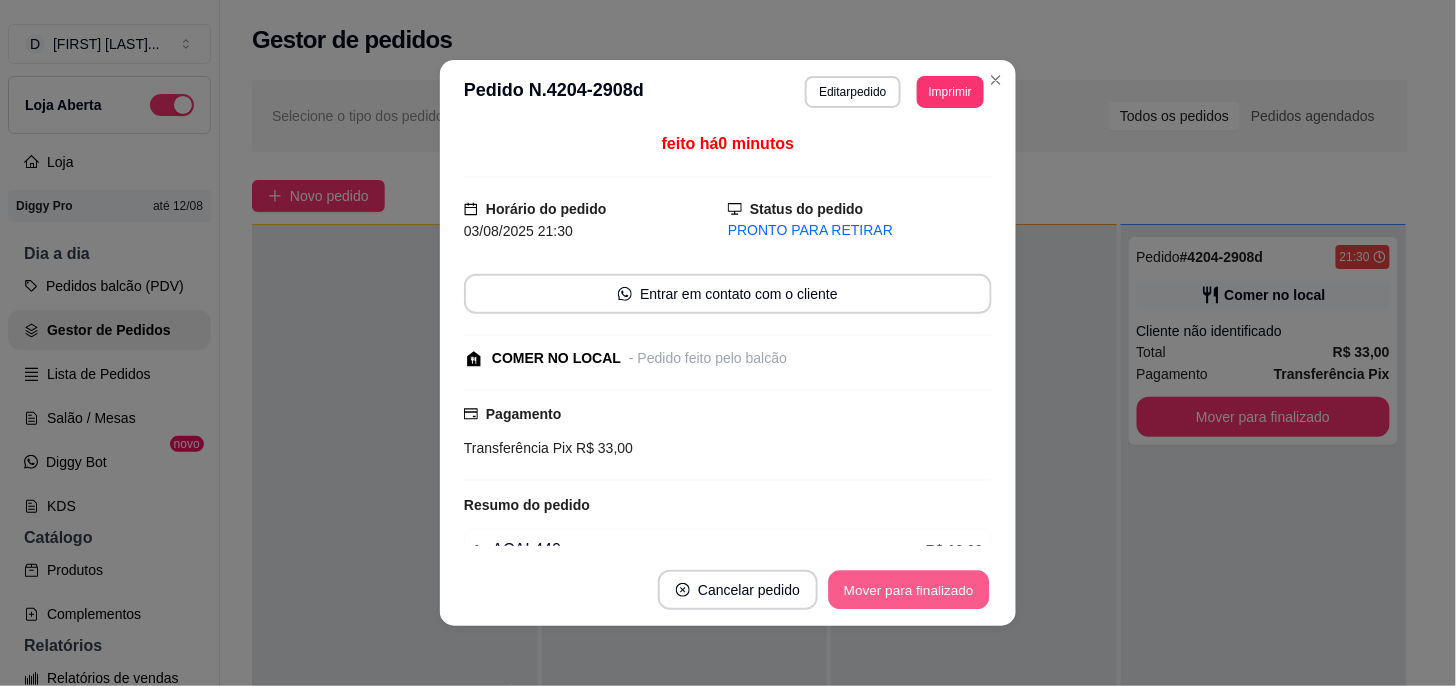 click on "Mover para finalizado" at bounding box center (909, 590) 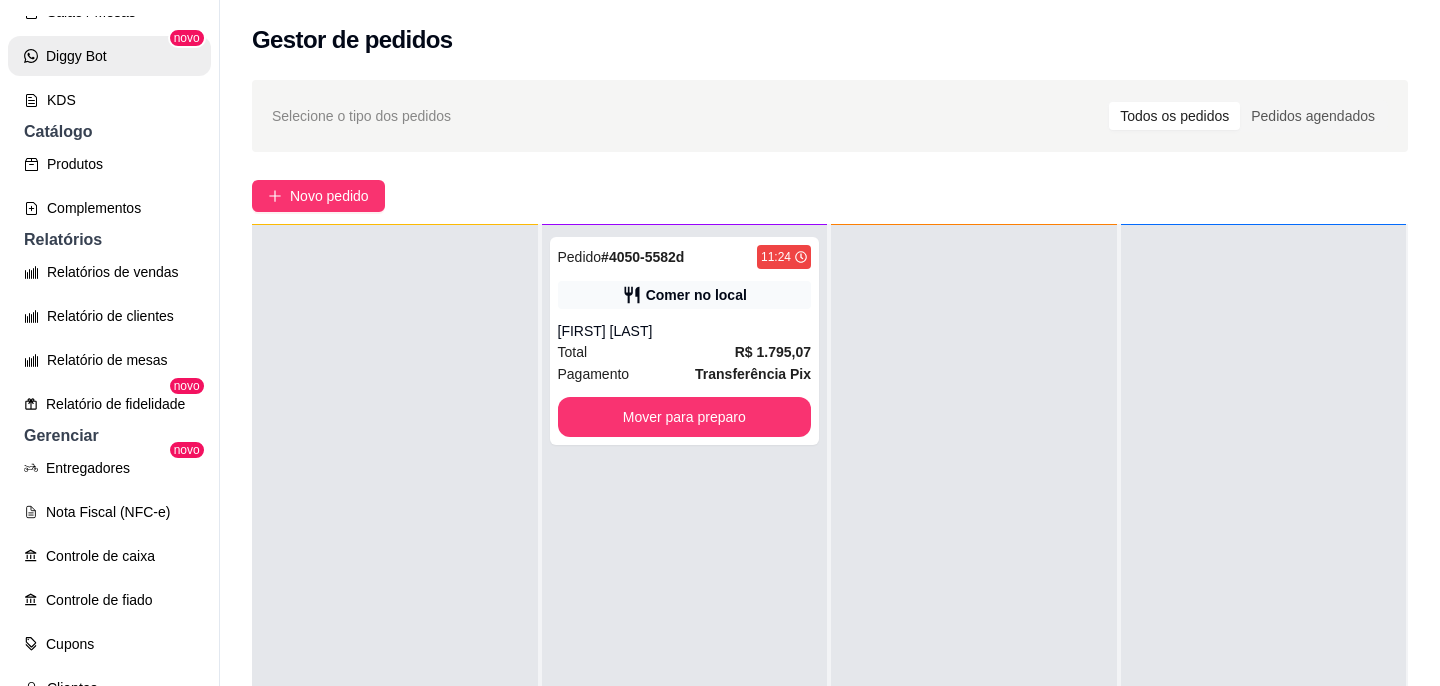 scroll, scrollTop: 444, scrollLeft: 0, axis: vertical 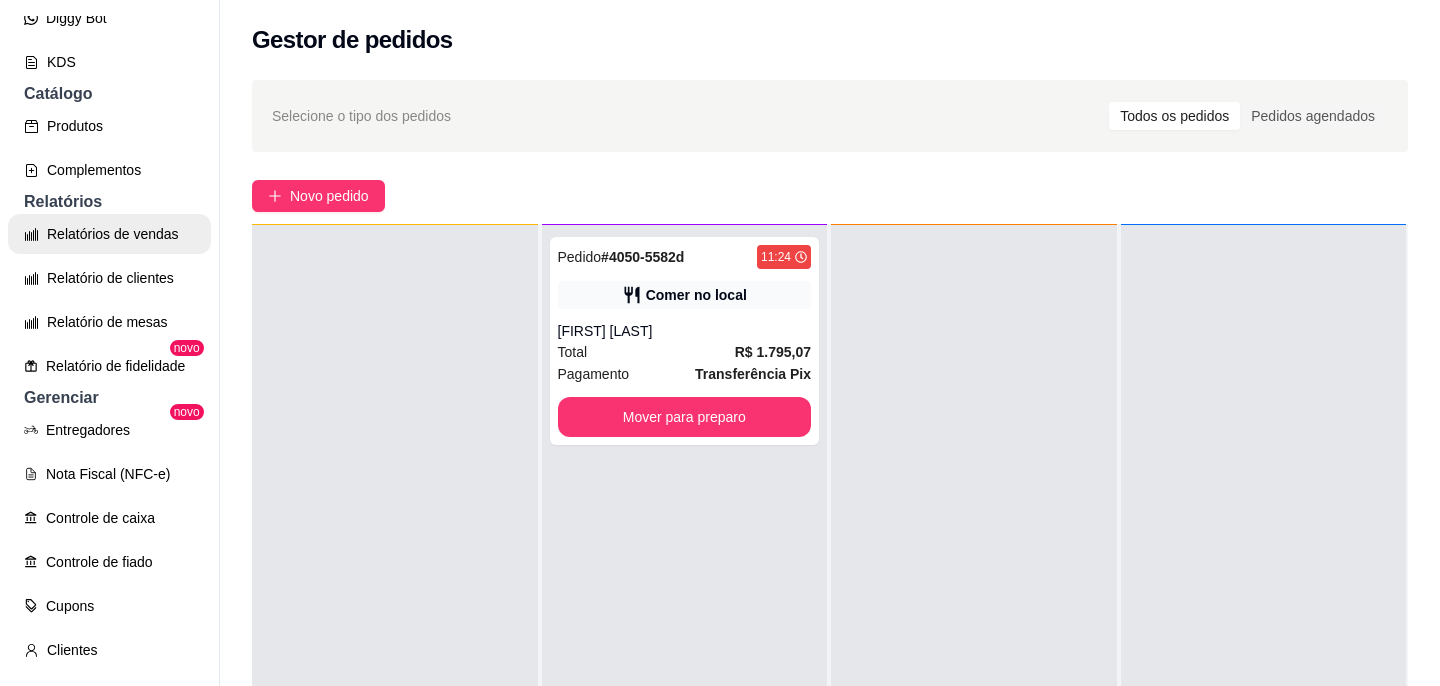 click on "Relatórios de vendas" at bounding box center [109, 234] 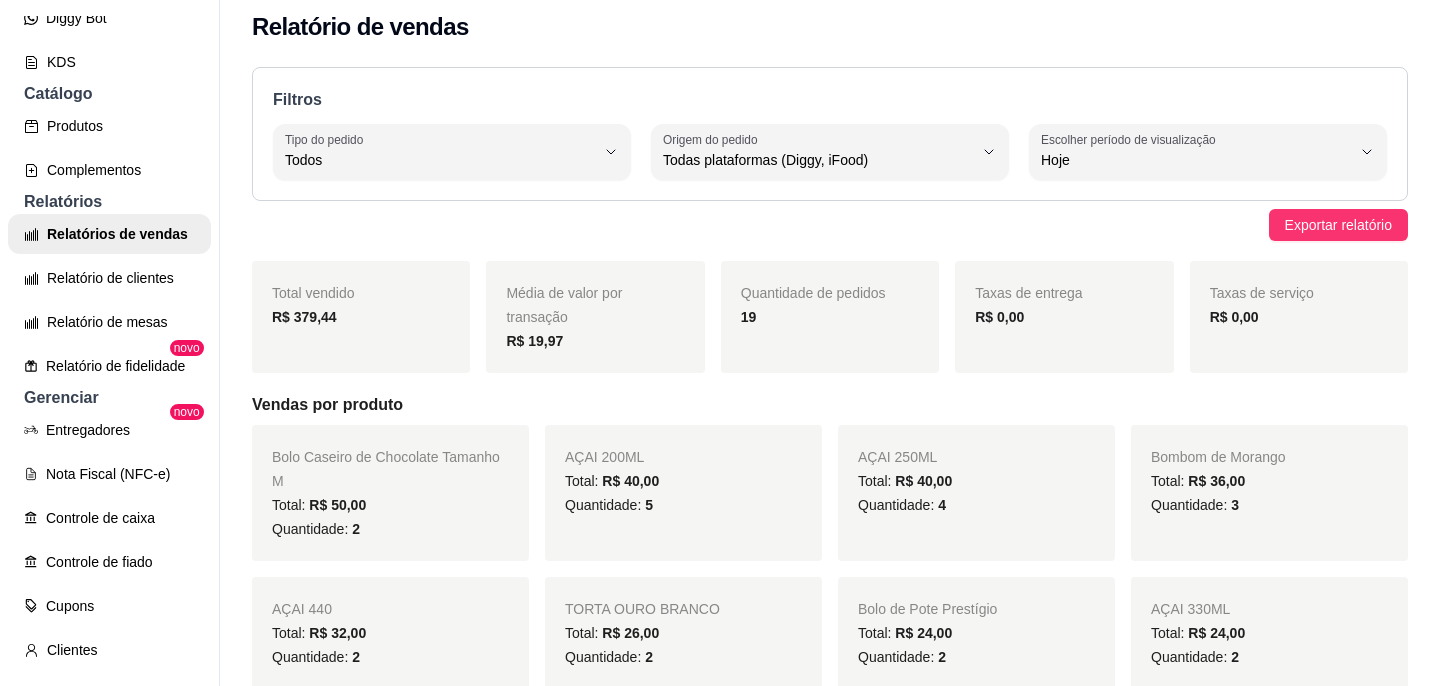 scroll, scrollTop: 0, scrollLeft: 0, axis: both 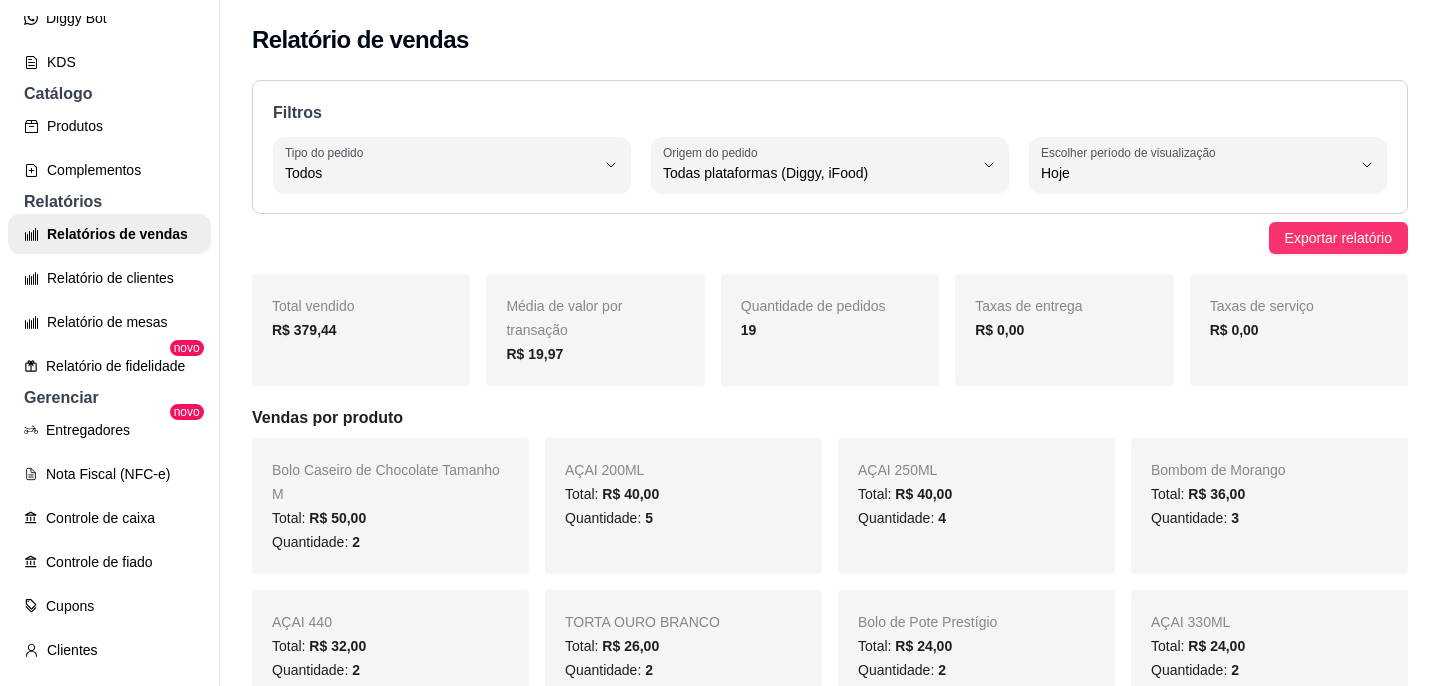 click on "Total vendido R$ 379,44" at bounding box center [361, 330] 